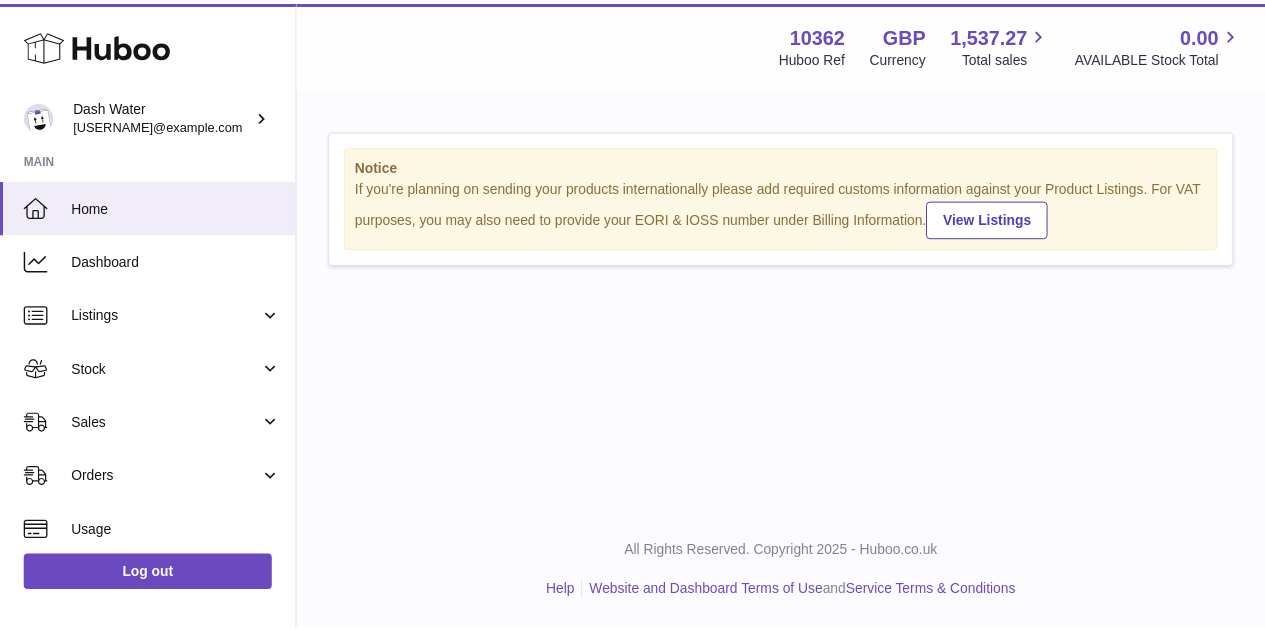 scroll, scrollTop: 0, scrollLeft: 0, axis: both 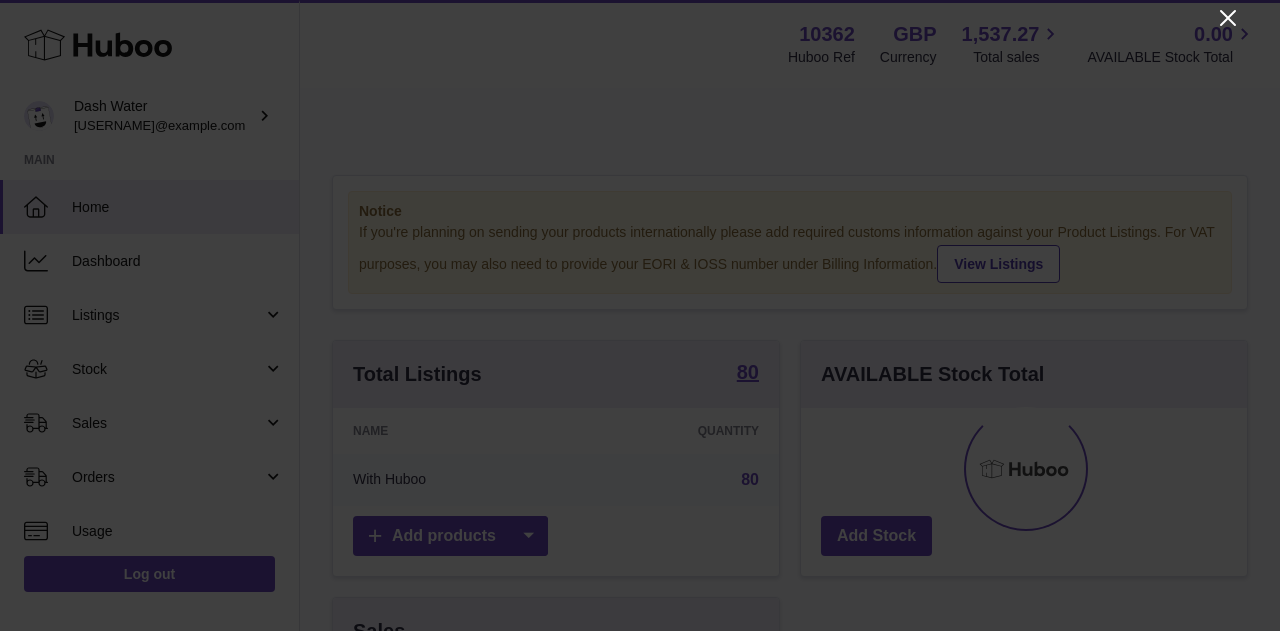 click 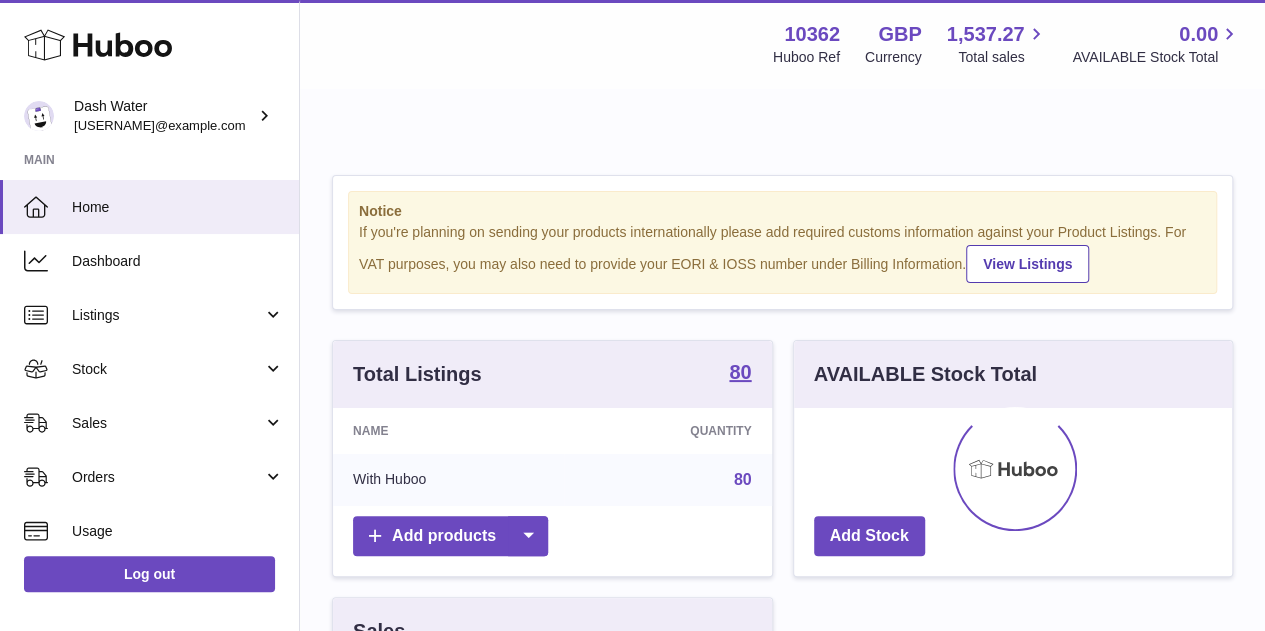 scroll, scrollTop: 312, scrollLeft: 438, axis: both 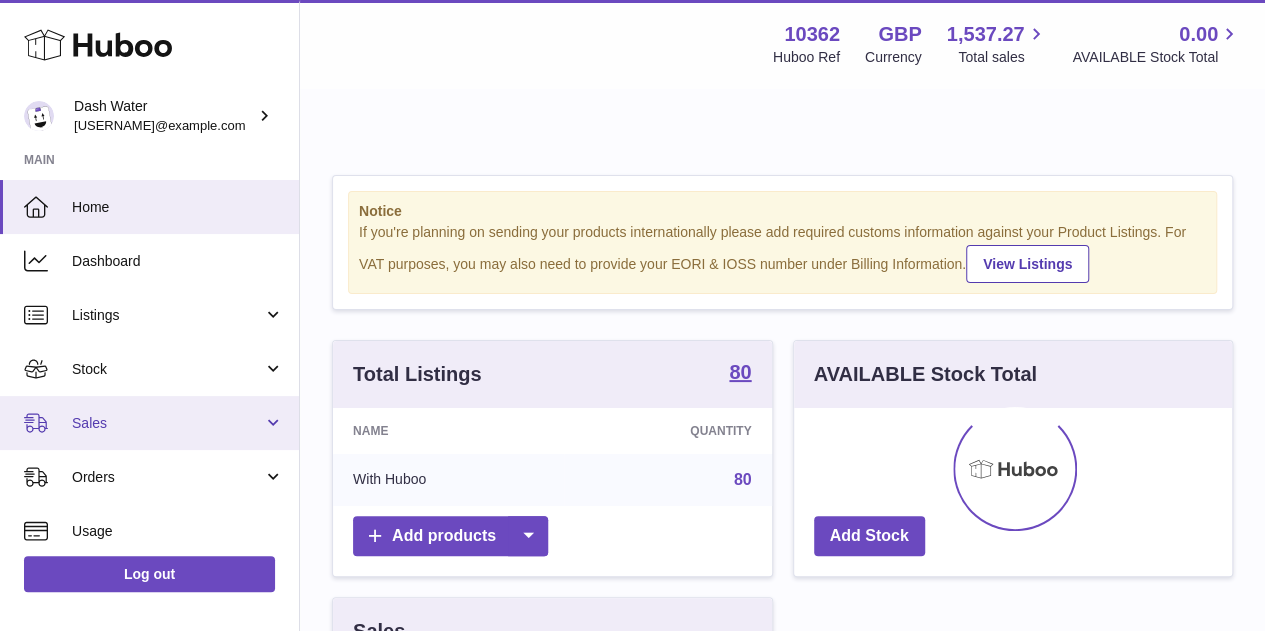 click on "Sales" at bounding box center (149, 423) 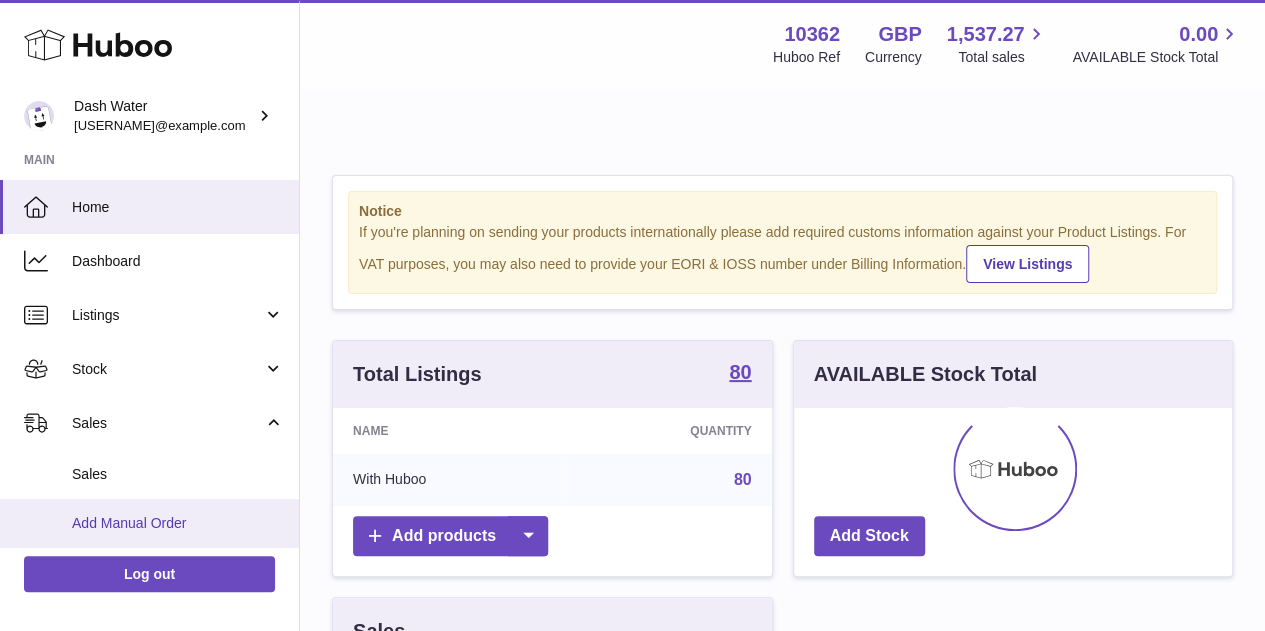 click on "Add Manual Order" at bounding box center [178, 523] 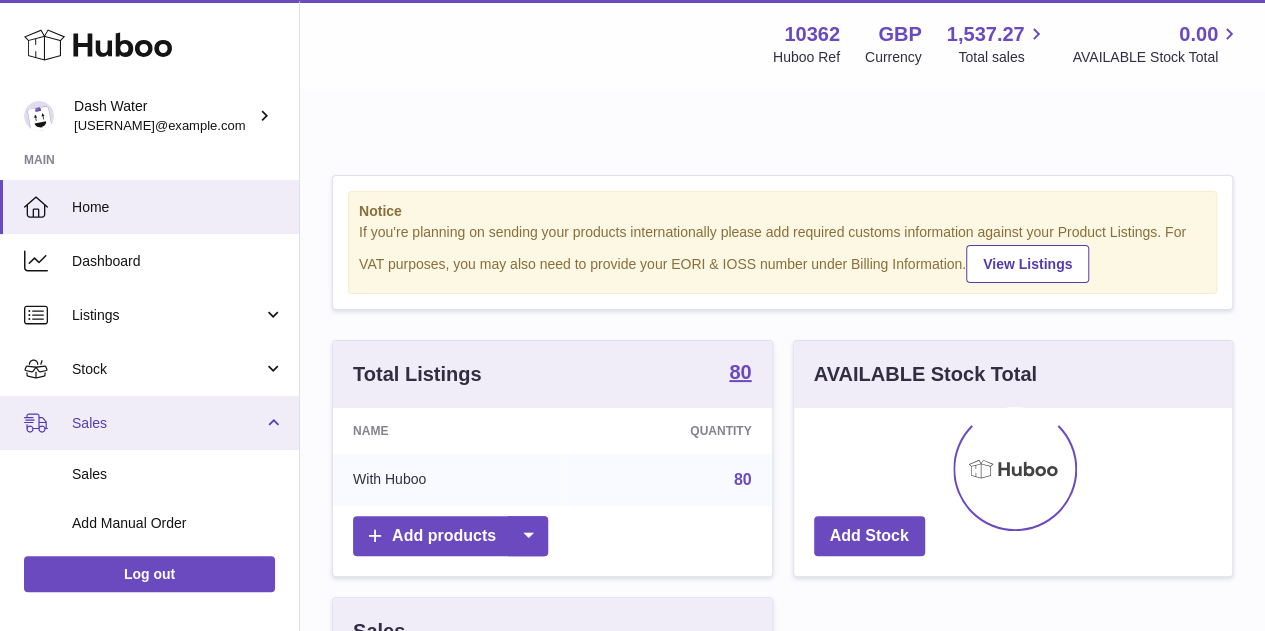scroll, scrollTop: 288, scrollLeft: 0, axis: vertical 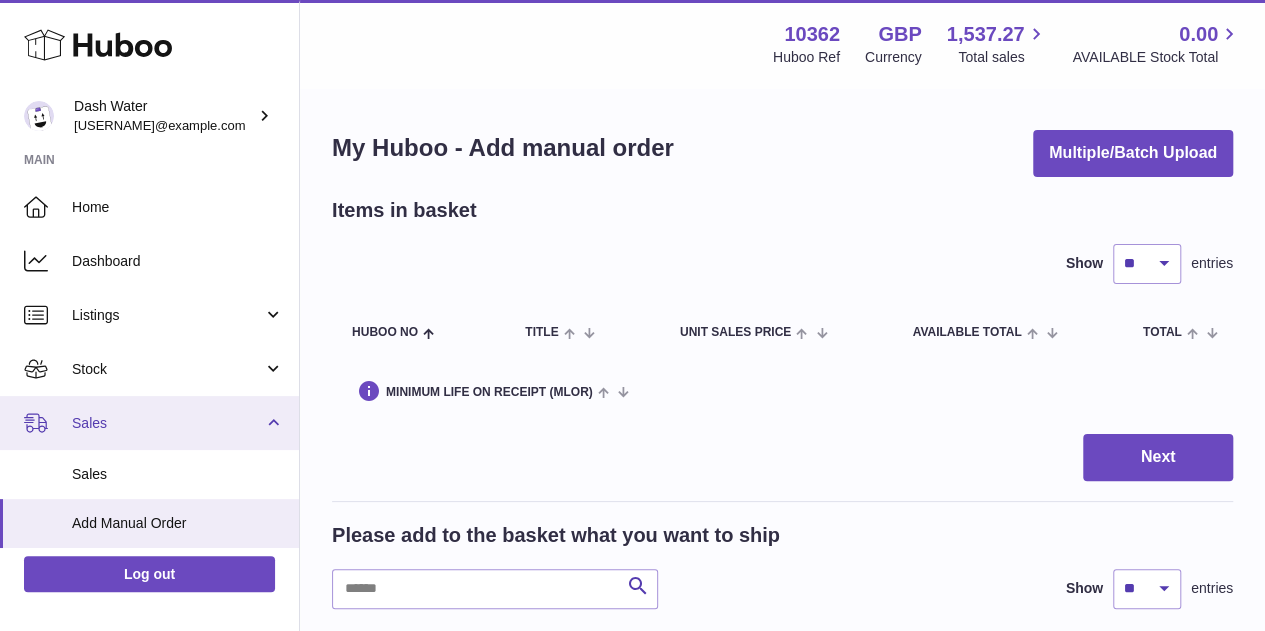 click on "Sales" at bounding box center (167, 423) 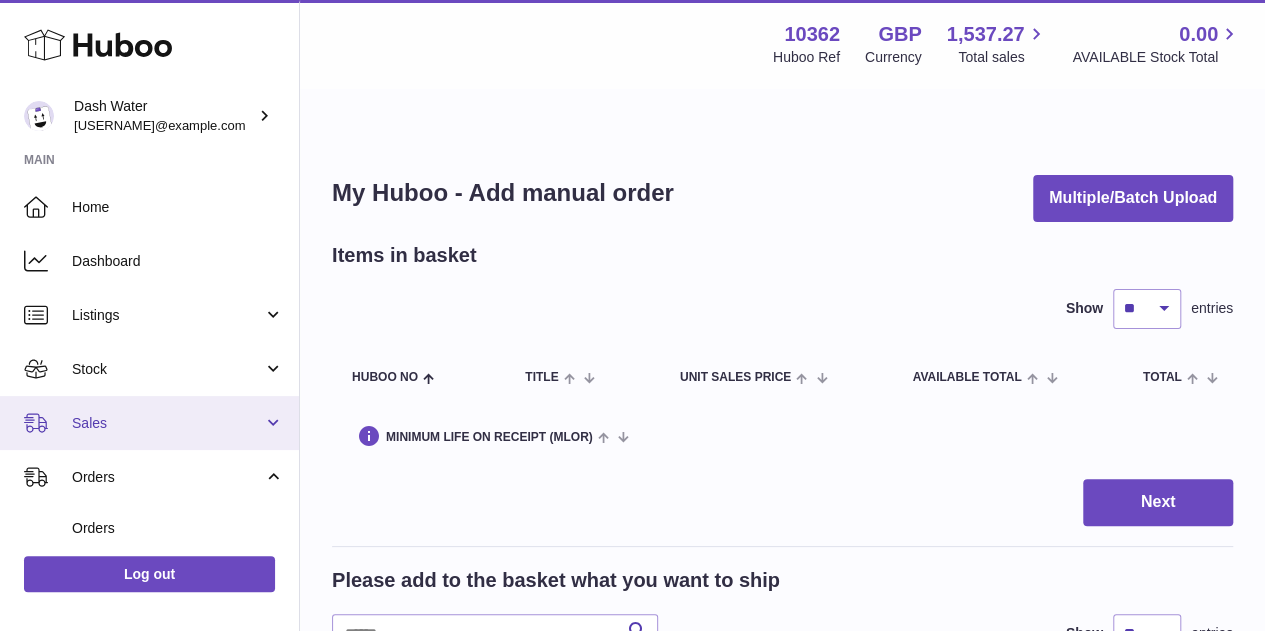 click on "Sales" at bounding box center (149, 423) 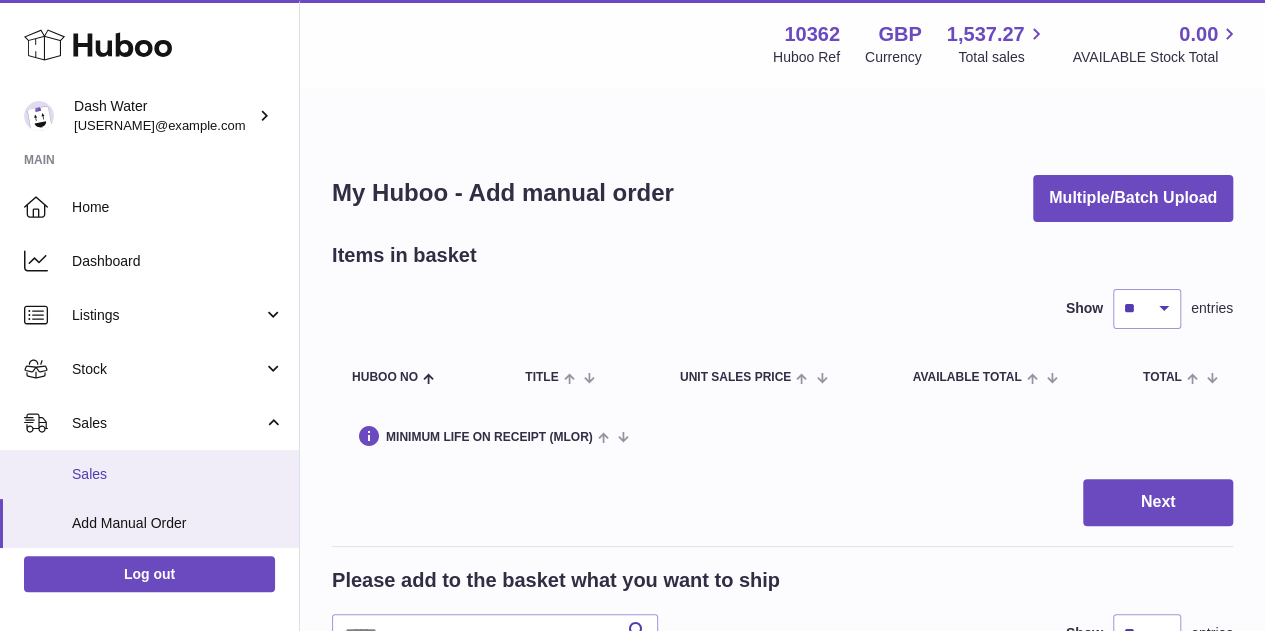 drag, startPoint x: 252, startPoint y: 405, endPoint x: 132, endPoint y: 473, distance: 137.92752 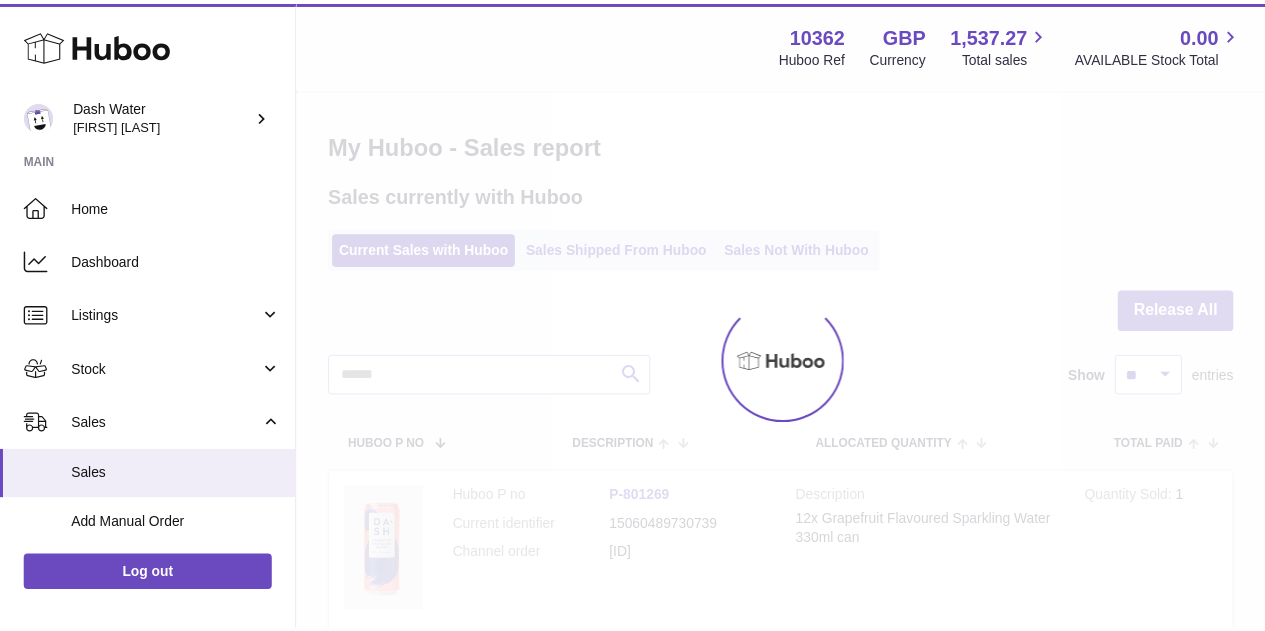 scroll, scrollTop: 0, scrollLeft: 0, axis: both 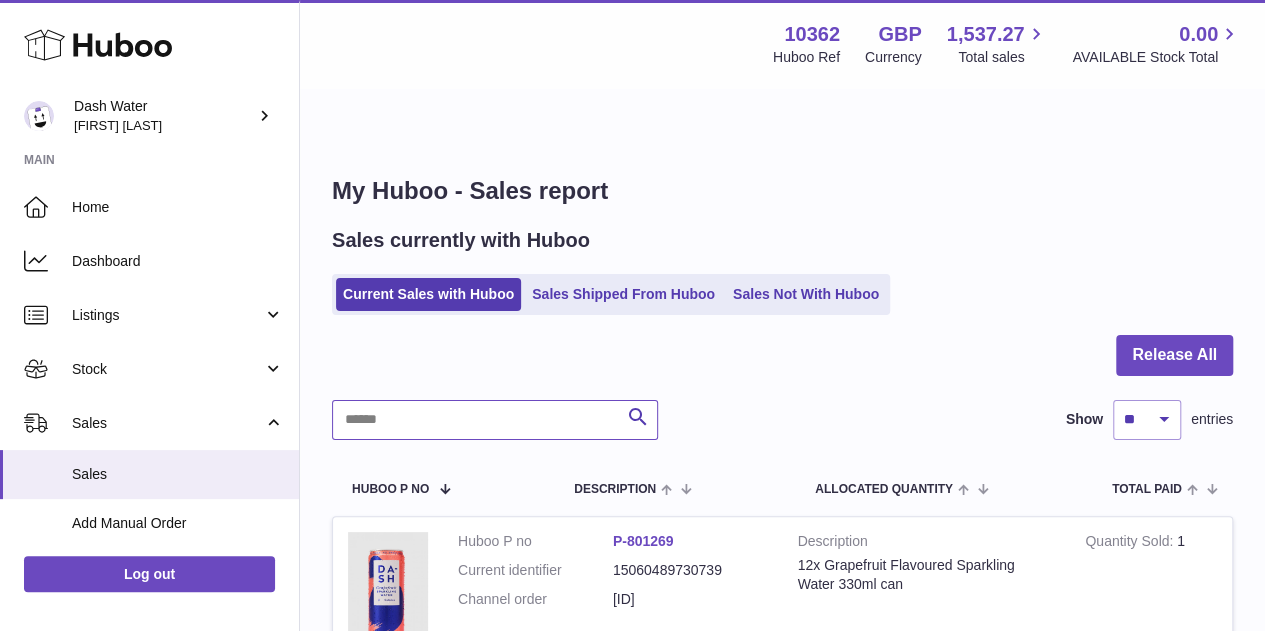 click at bounding box center (495, 420) 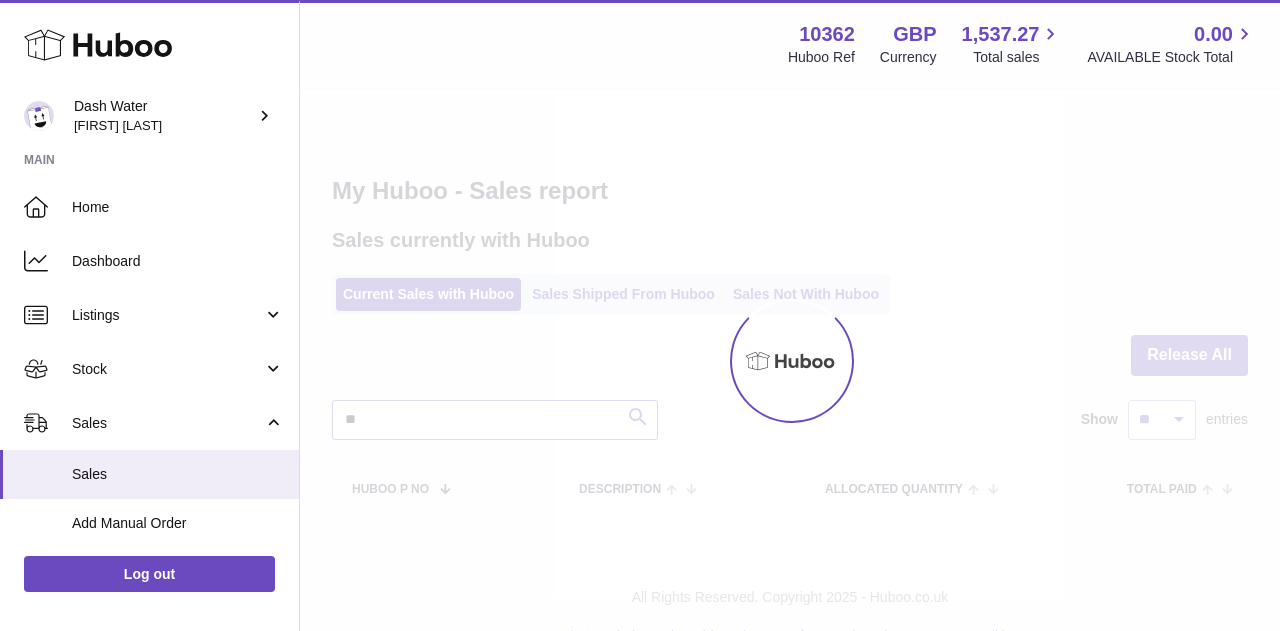 type on "*" 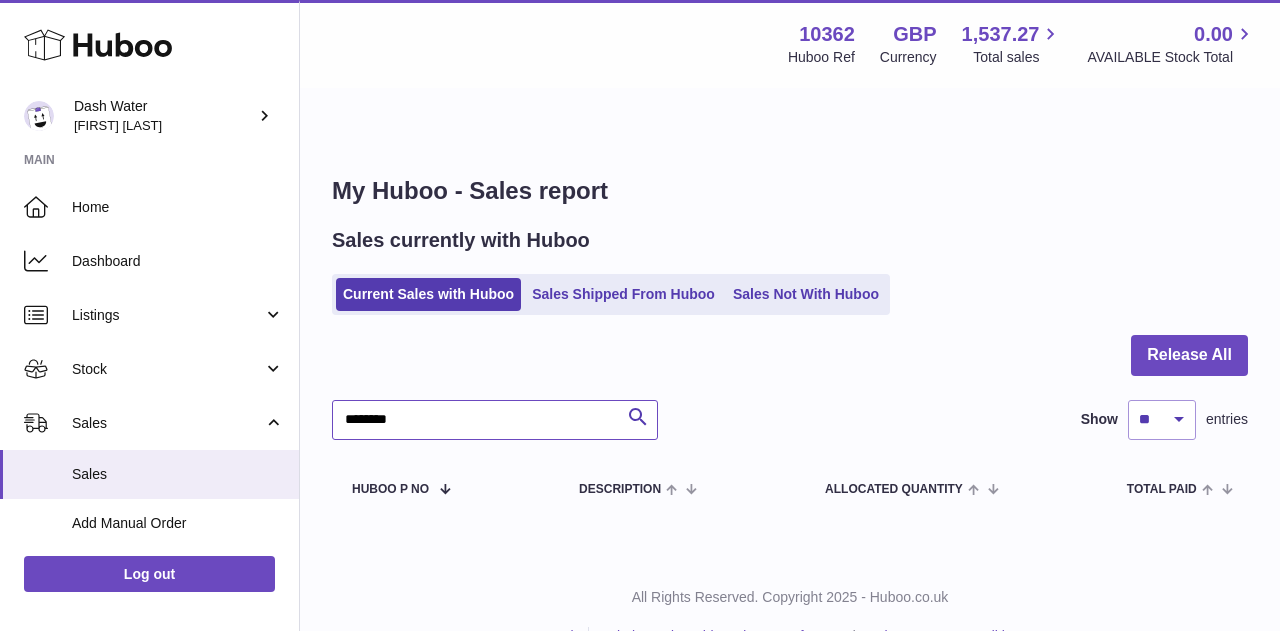 click on "********" at bounding box center (495, 420) 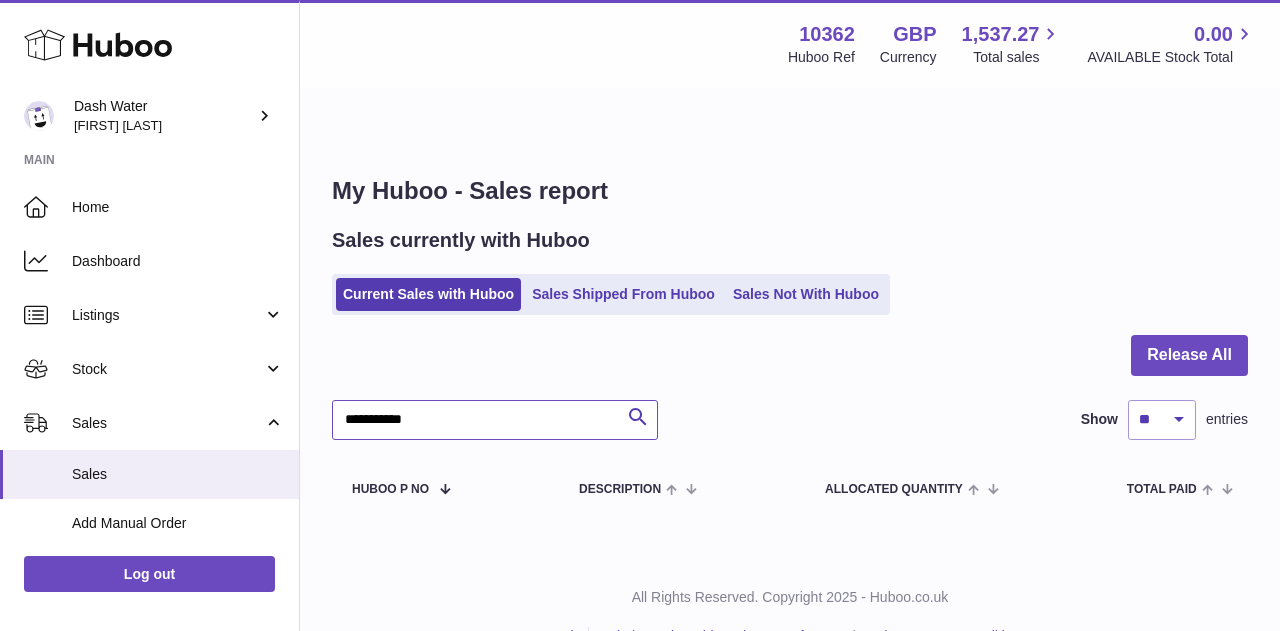 type on "**********" 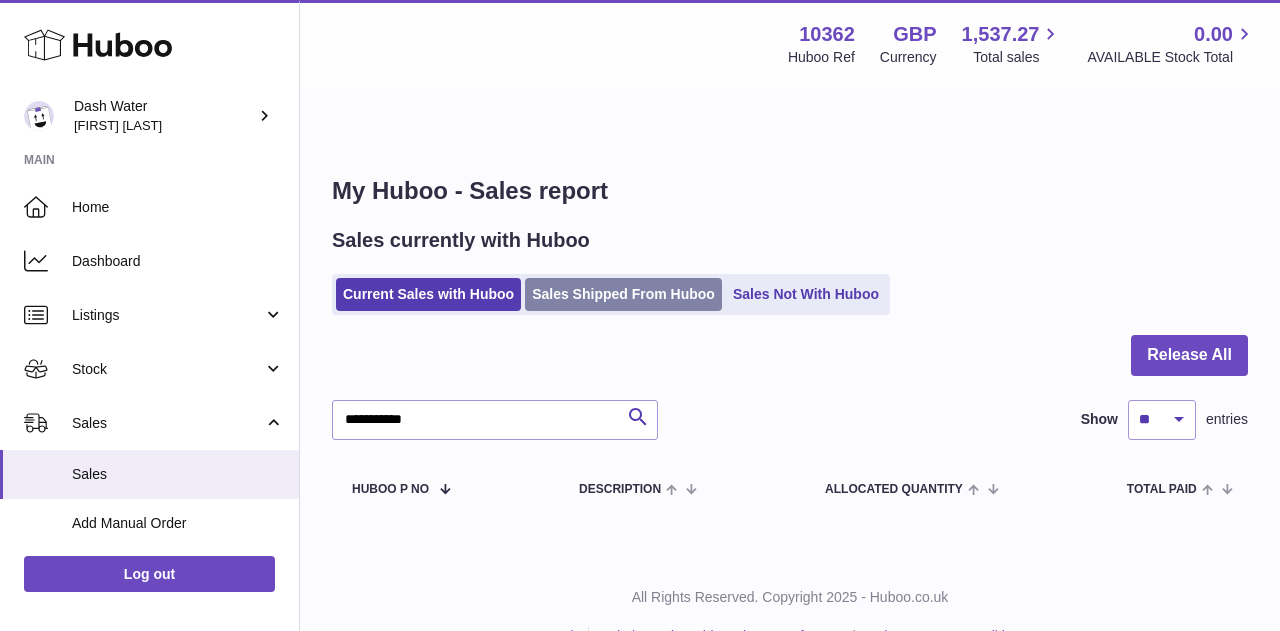 click on "Sales Shipped From Huboo" at bounding box center [623, 294] 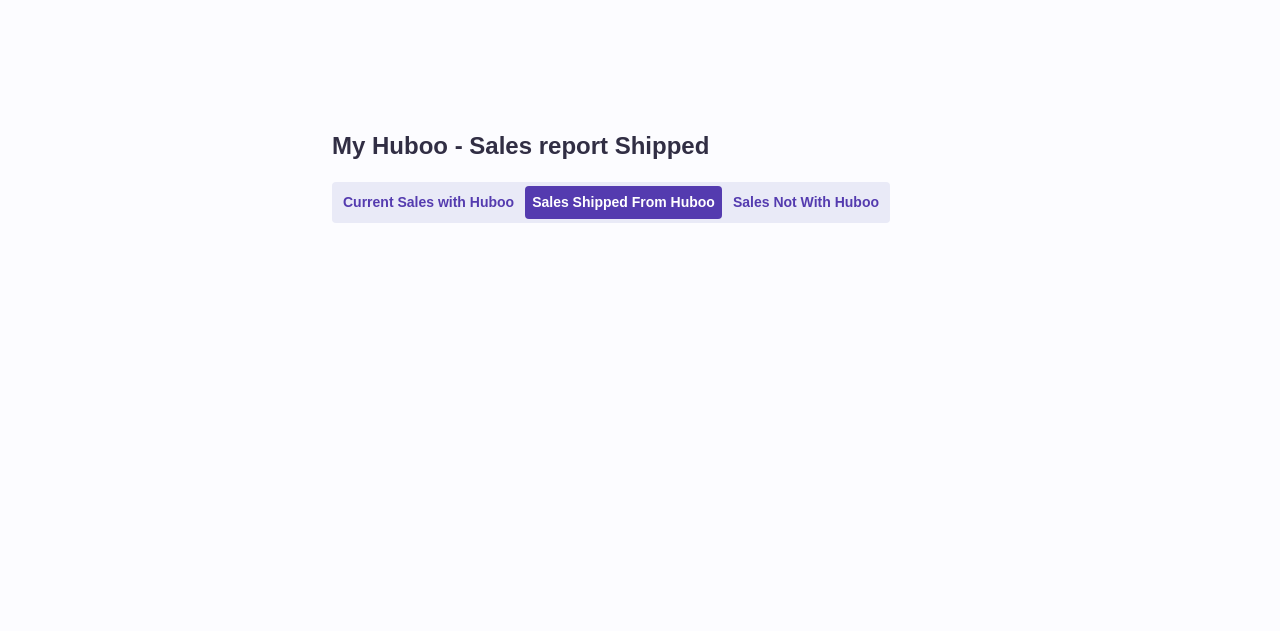 click on "My Huboo - Sales report Shipped
Current Sales with Huboo
Sales Shipped From Huboo
Sales Not With Huboo" at bounding box center [790, 186] 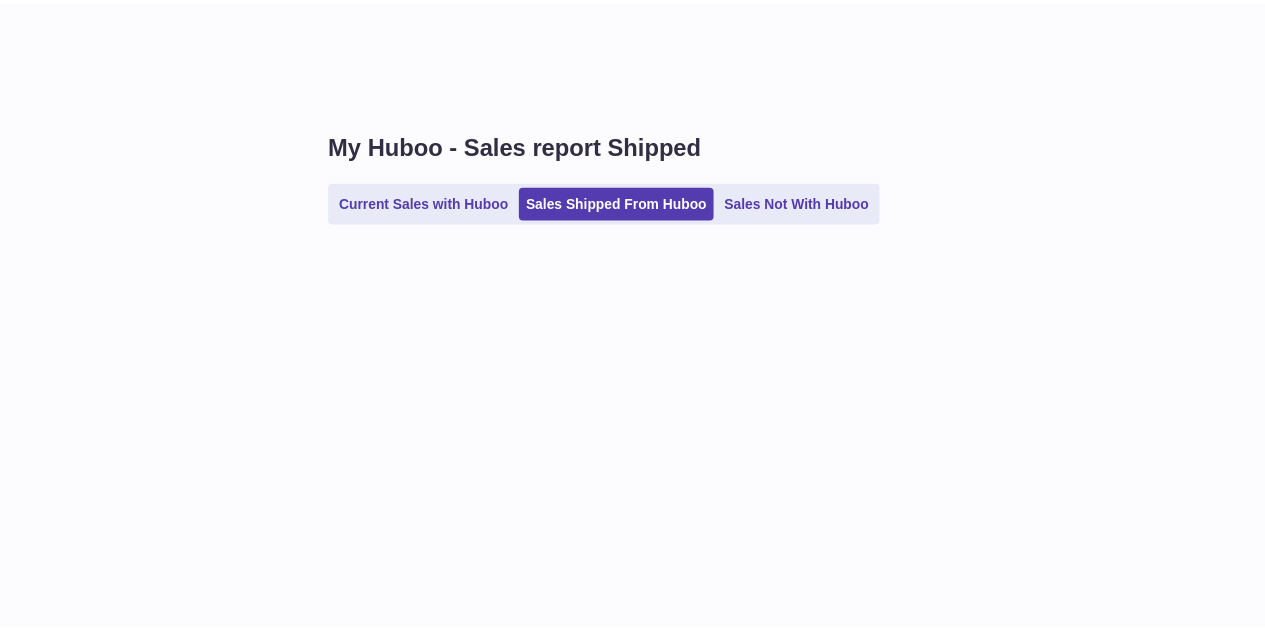 scroll, scrollTop: 0, scrollLeft: 0, axis: both 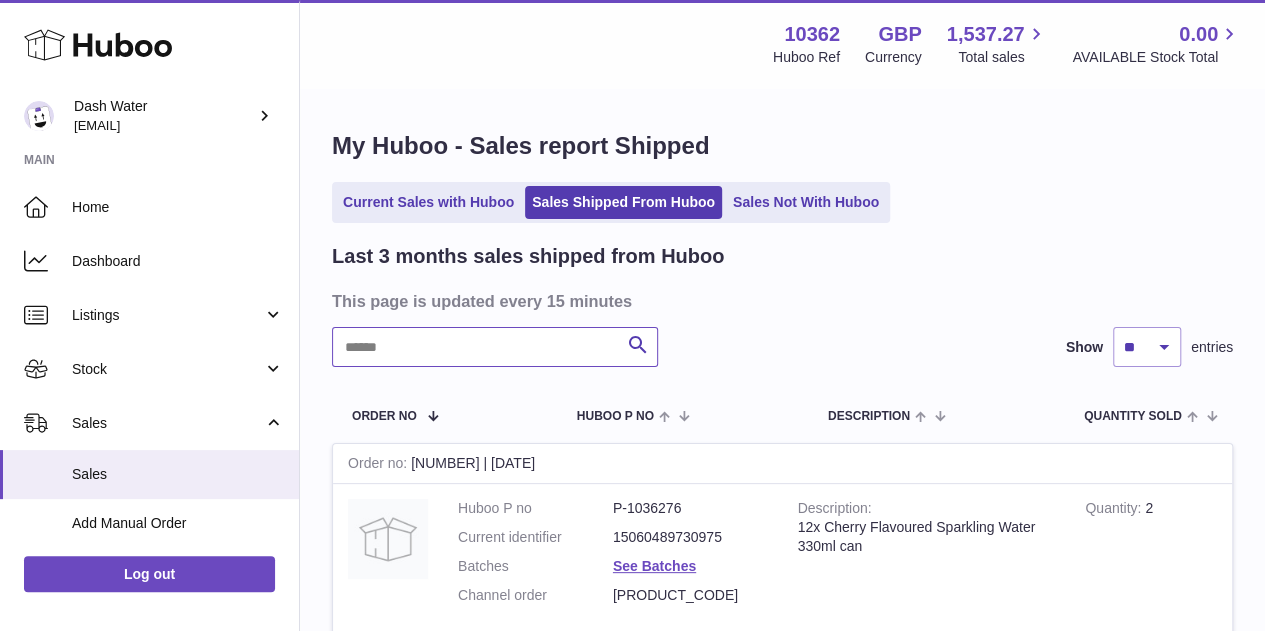 click at bounding box center (495, 347) 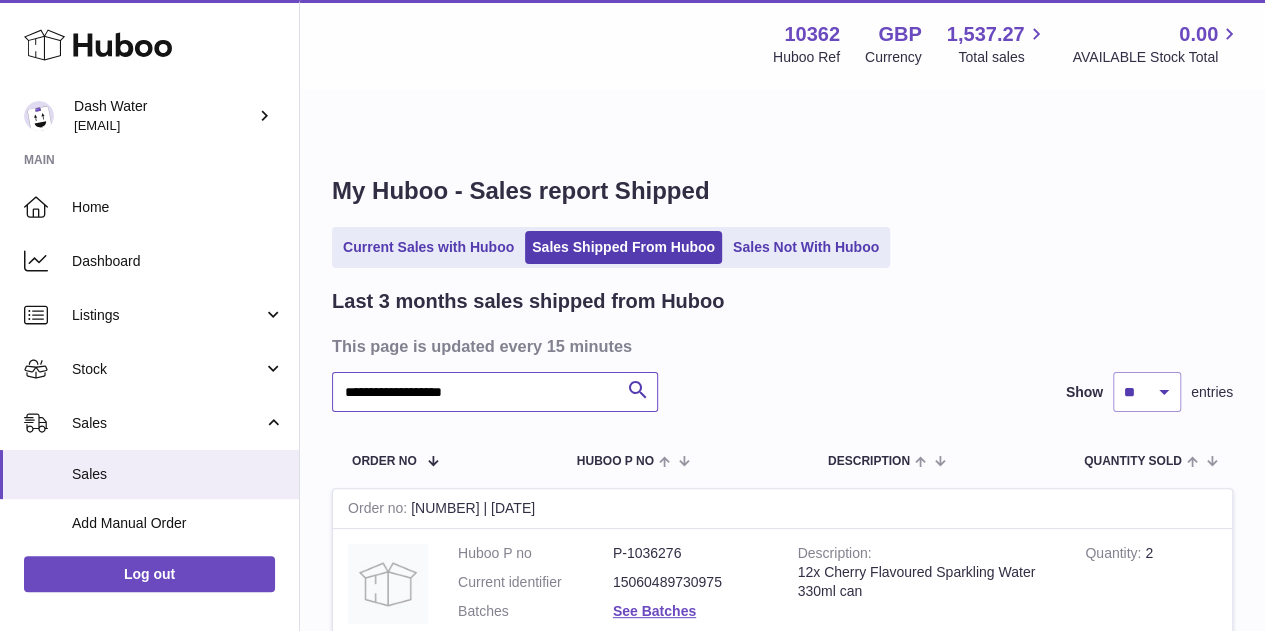 type on "**********" 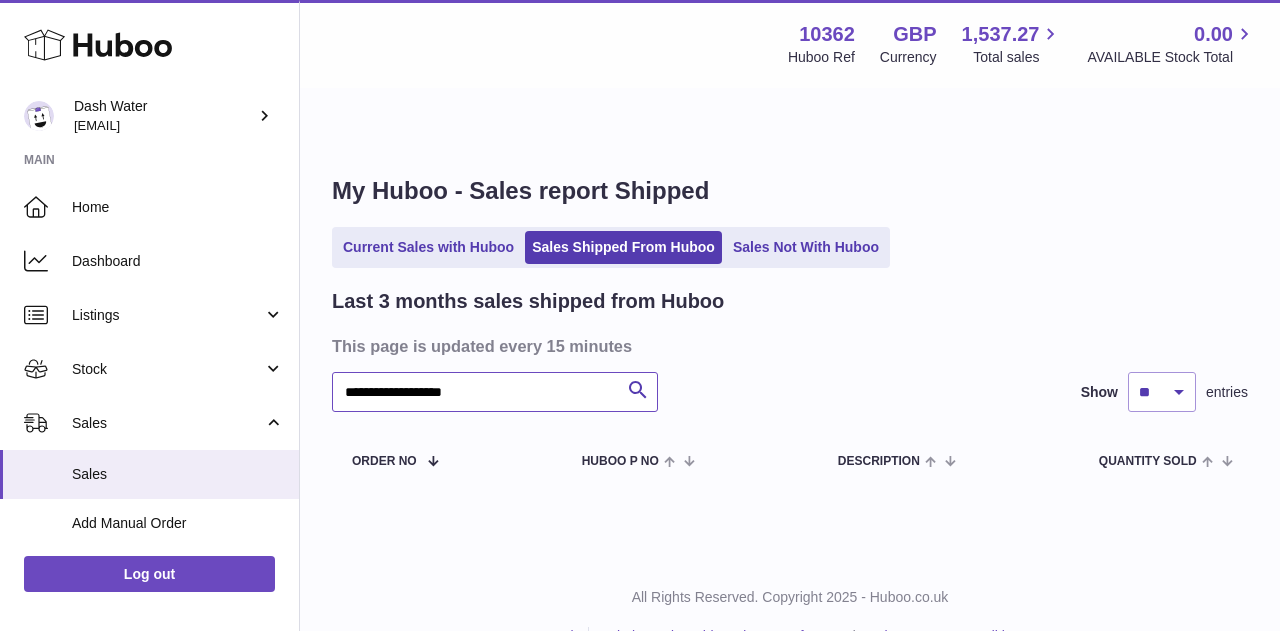 click on "**********" at bounding box center (495, 392) 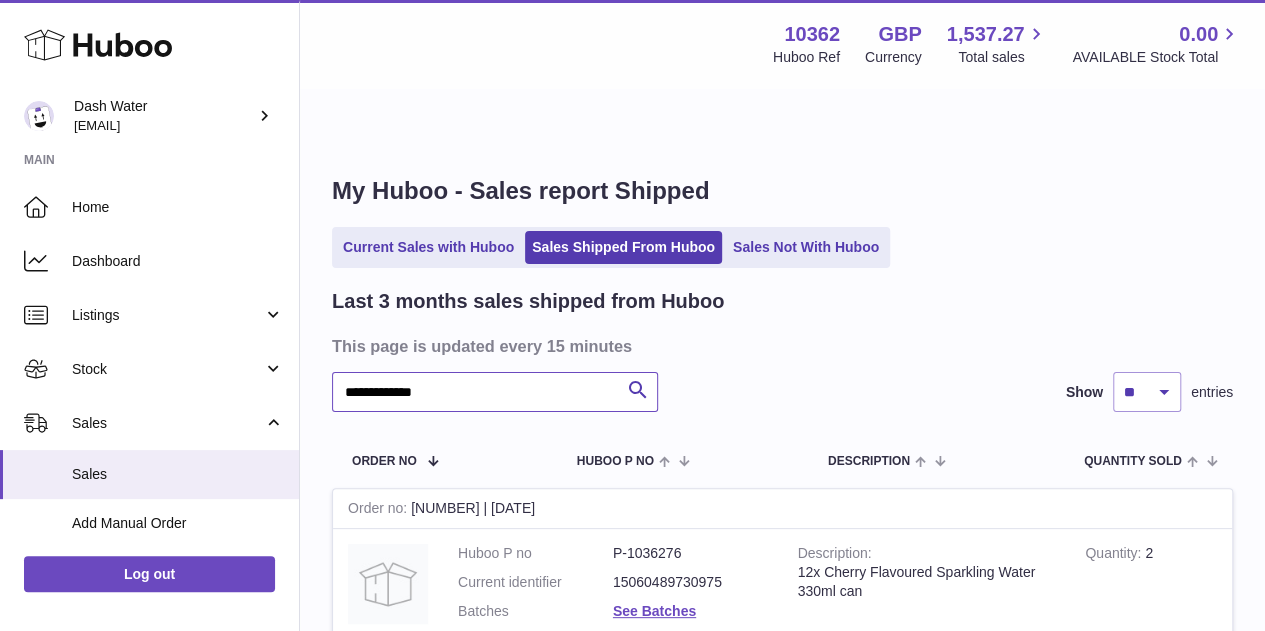 type on "**********" 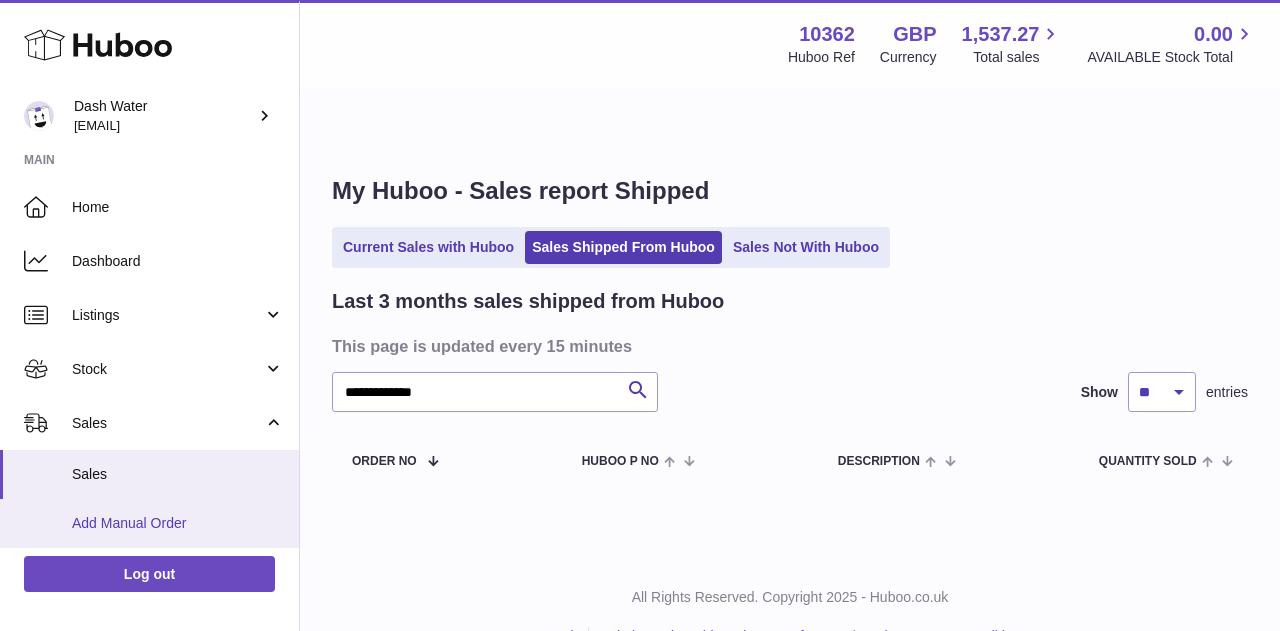 click on "Add Manual Order" at bounding box center [178, 523] 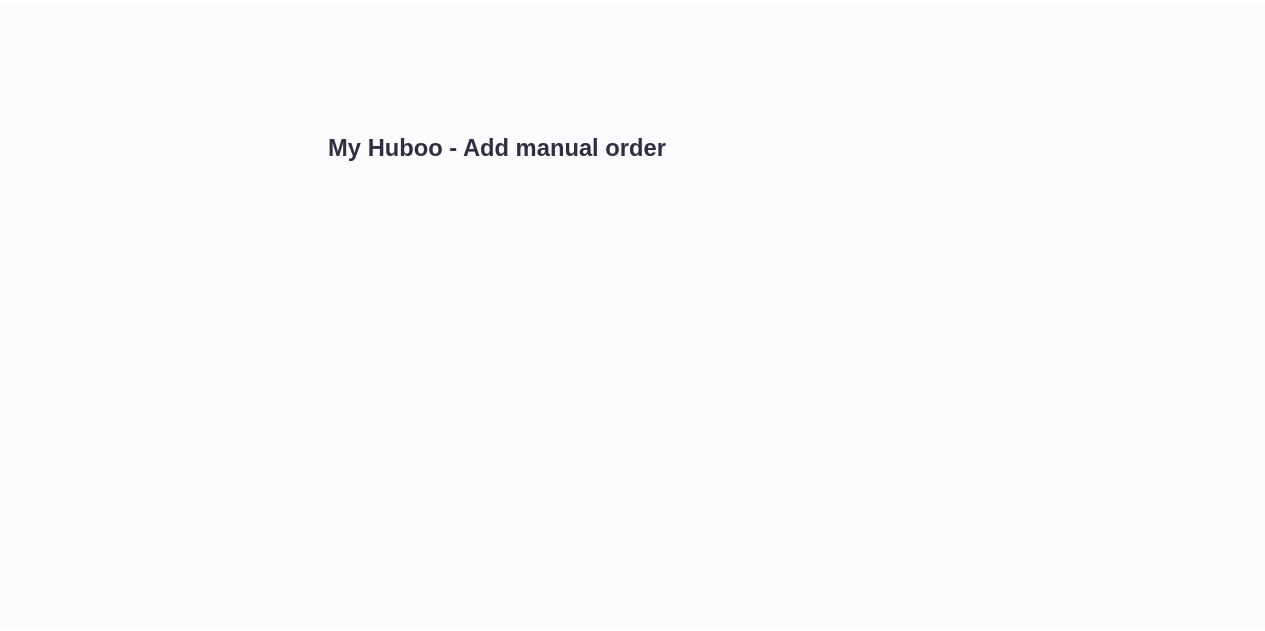 scroll, scrollTop: 0, scrollLeft: 0, axis: both 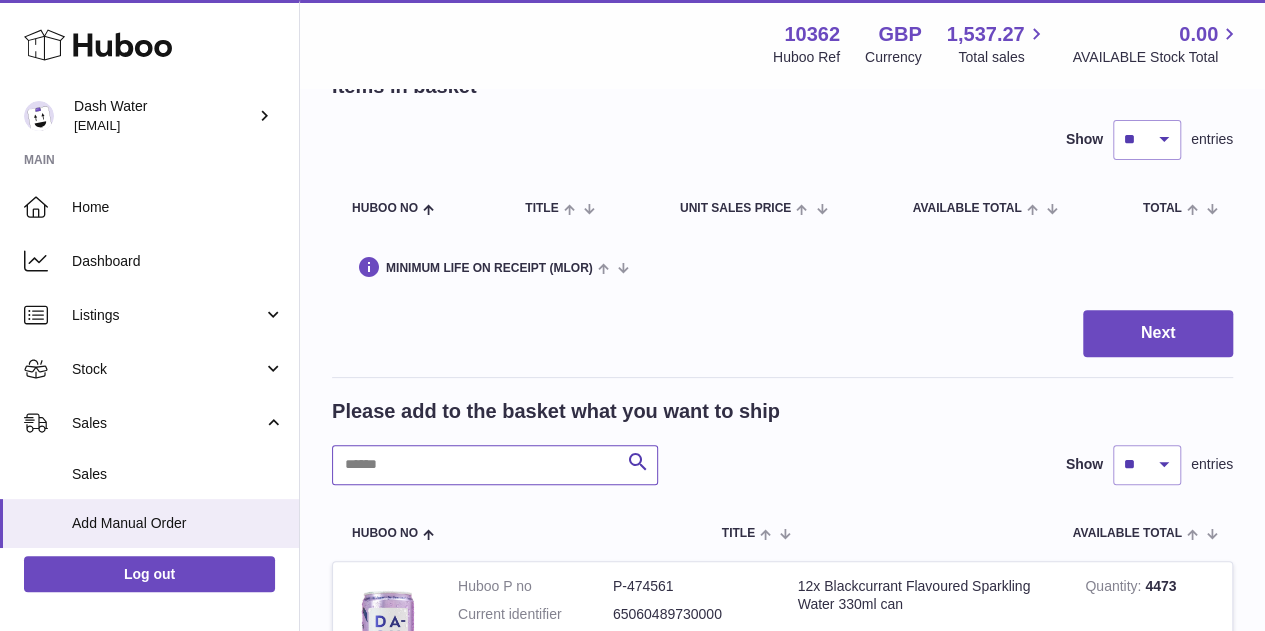 click at bounding box center [495, 465] 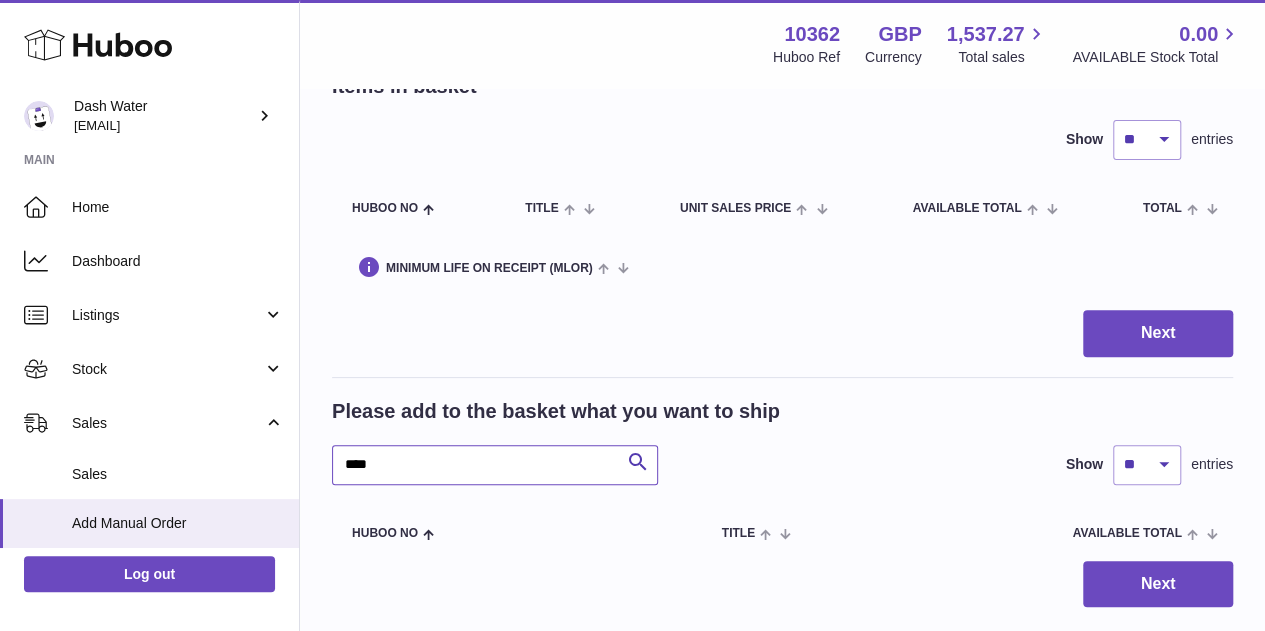 click on "****" at bounding box center (495, 465) 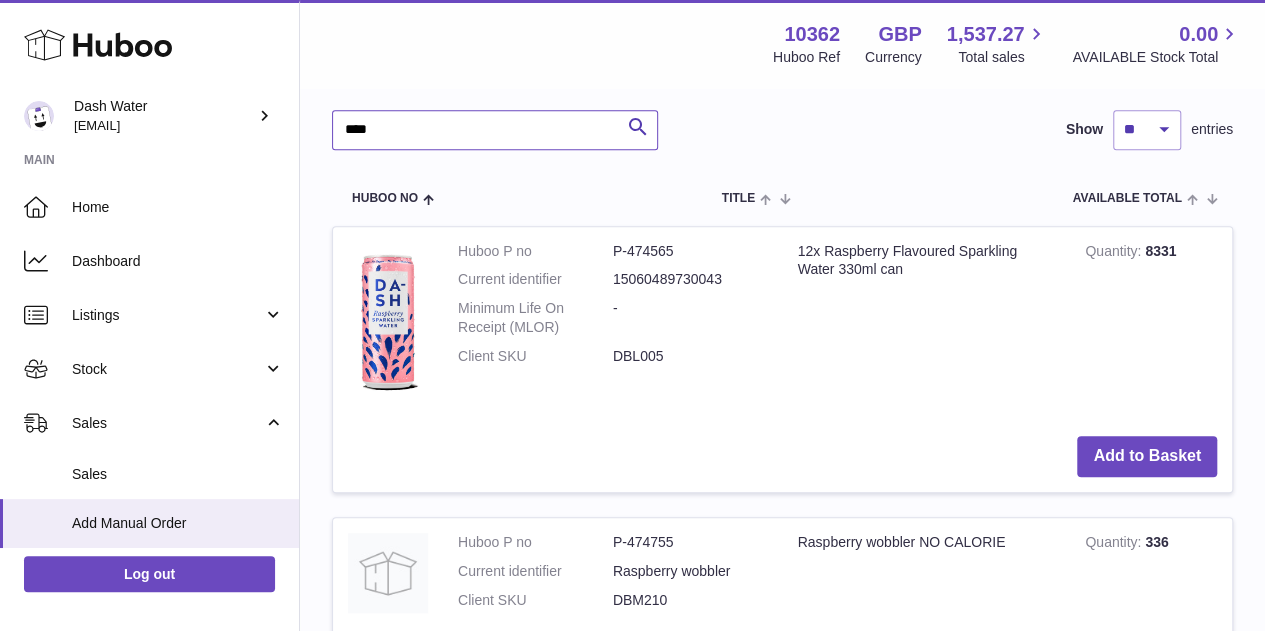 scroll, scrollTop: 508, scrollLeft: 0, axis: vertical 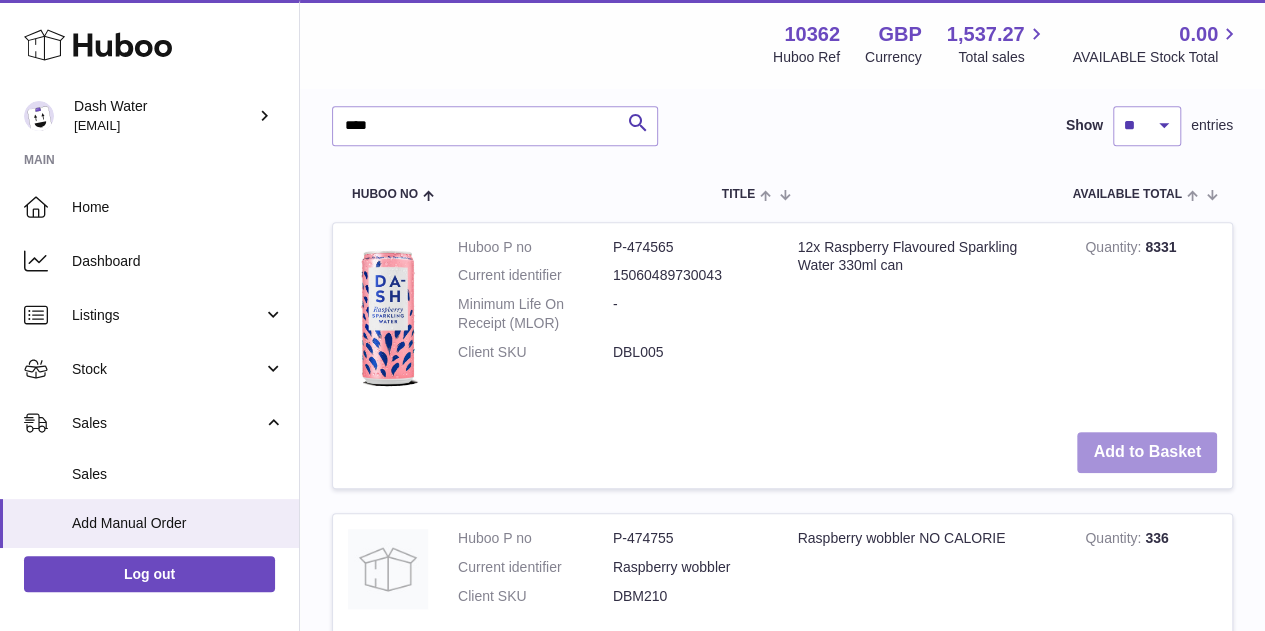 click on "Add to Basket" at bounding box center (1147, 452) 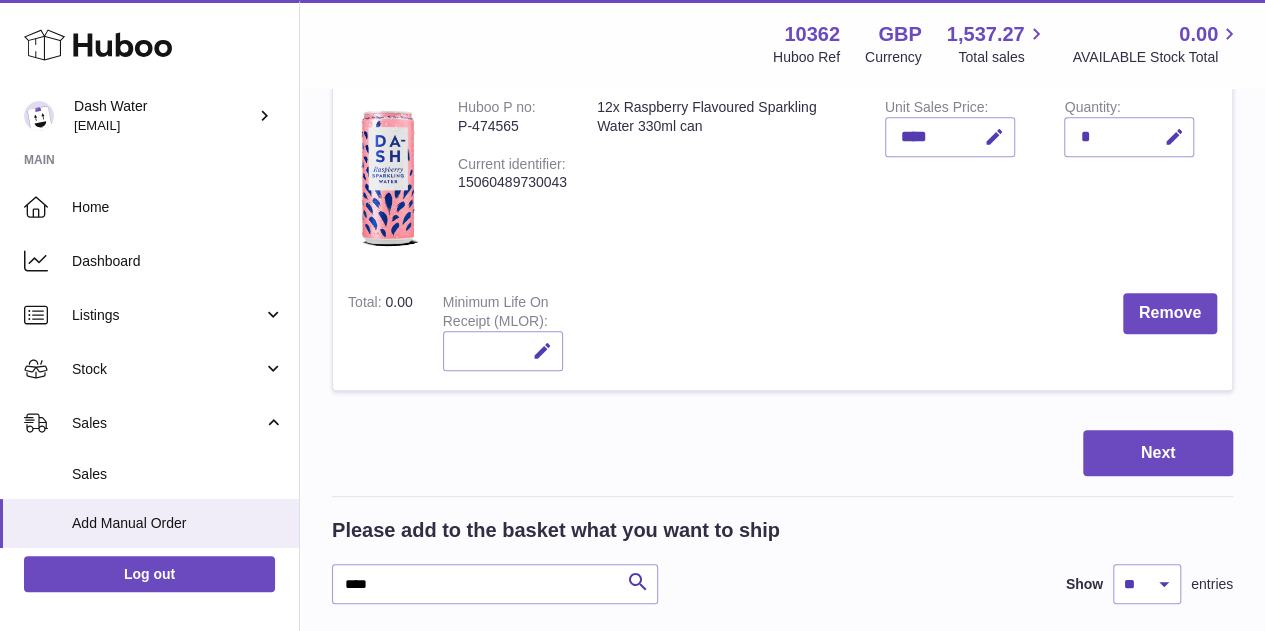 scroll, scrollTop: 416, scrollLeft: 0, axis: vertical 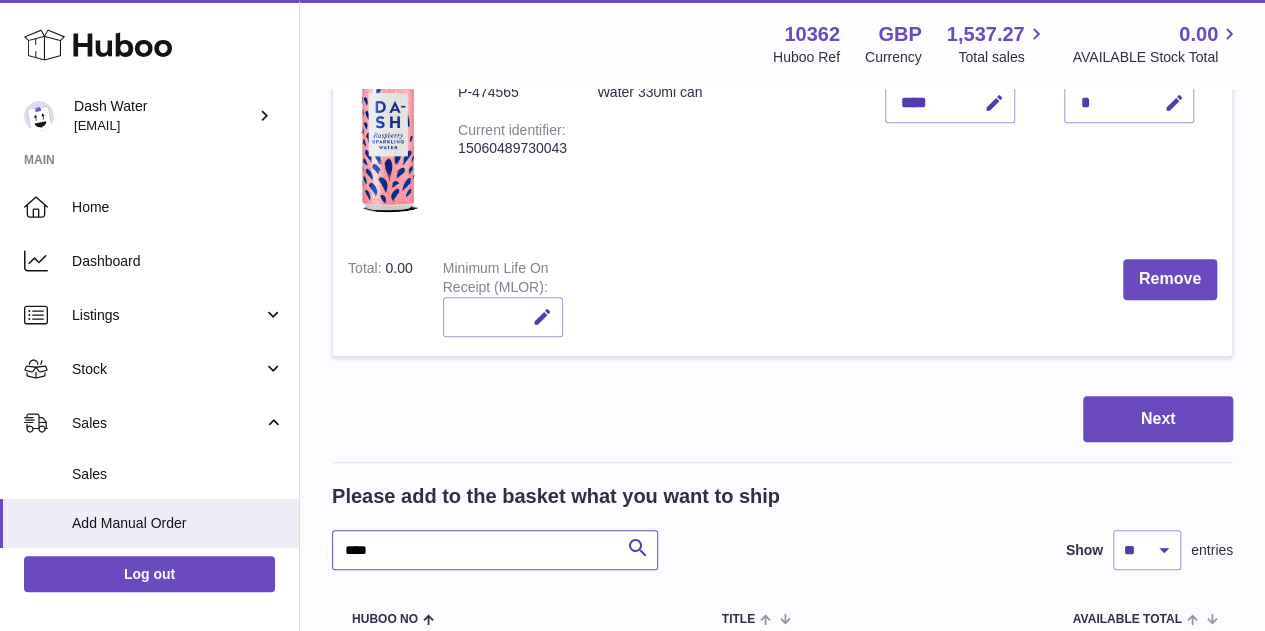 click on "****" at bounding box center [495, 550] 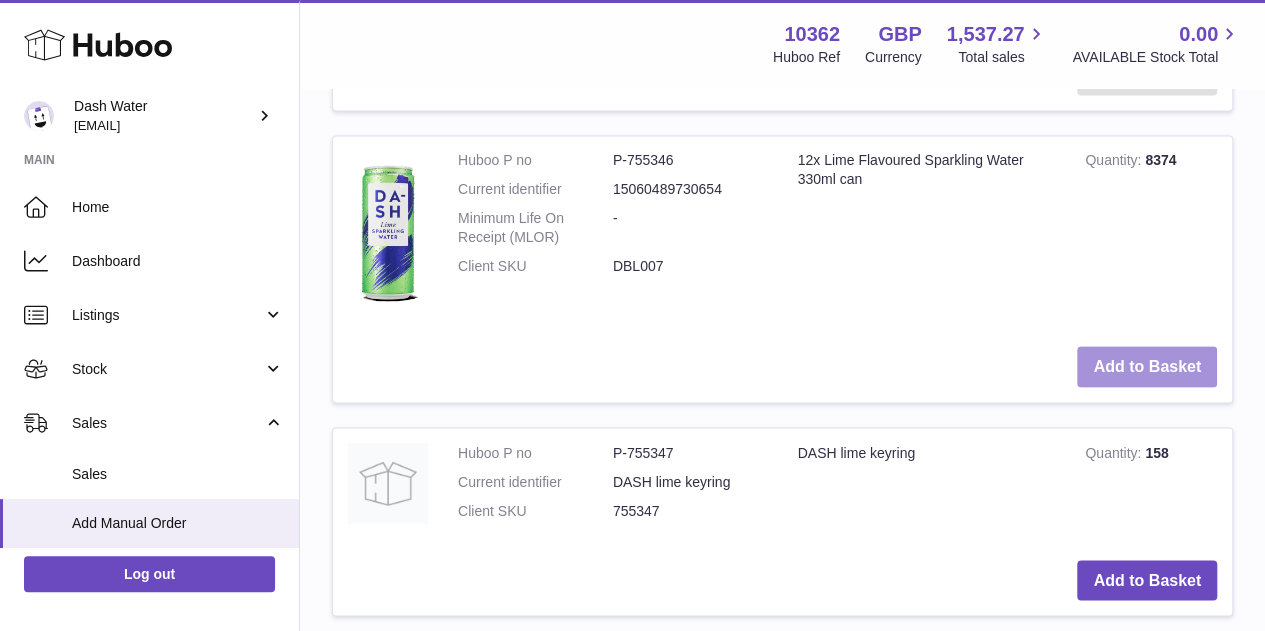 click on "Add to Basket" at bounding box center (1147, 366) 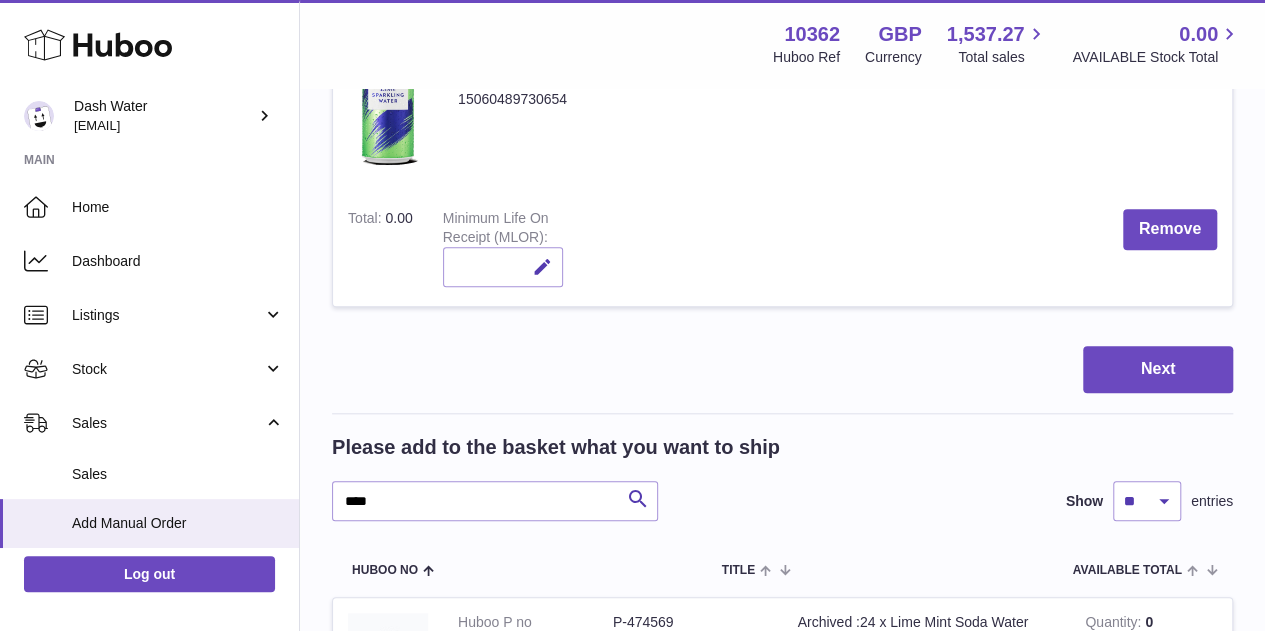 scroll, scrollTop: 800, scrollLeft: 0, axis: vertical 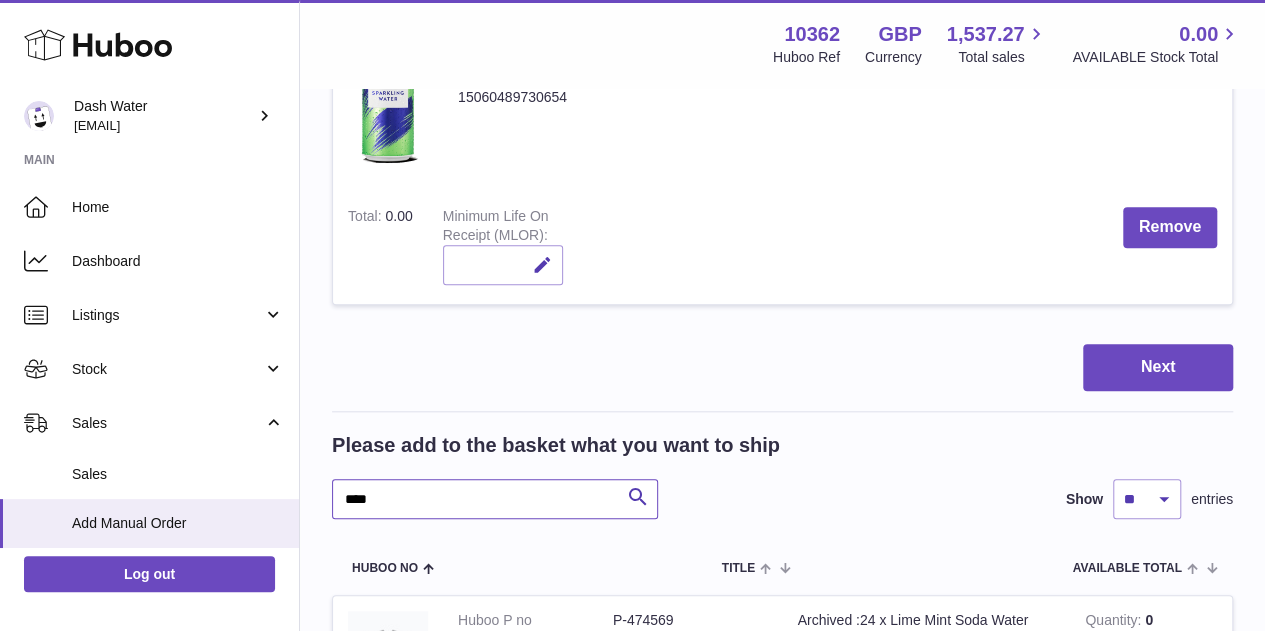 drag, startPoint x: 387, startPoint y: 458, endPoint x: 312, endPoint y: 449, distance: 75.53807 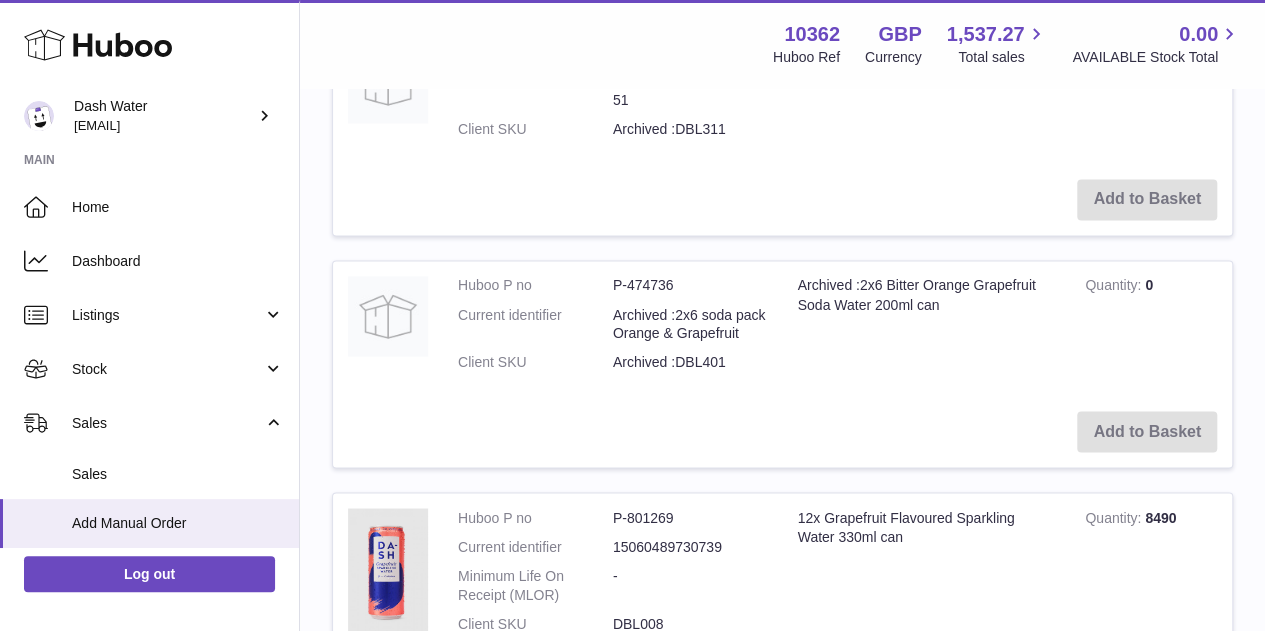 scroll, scrollTop: 1674, scrollLeft: 0, axis: vertical 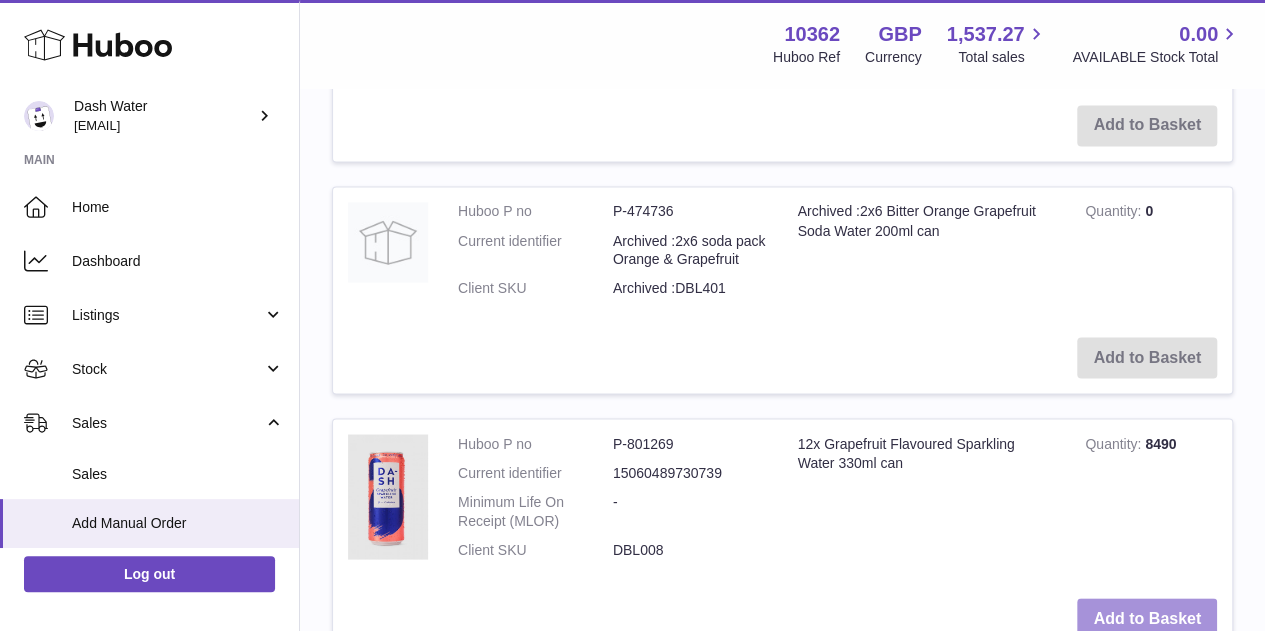 click on "Add to Basket" at bounding box center (1147, 618) 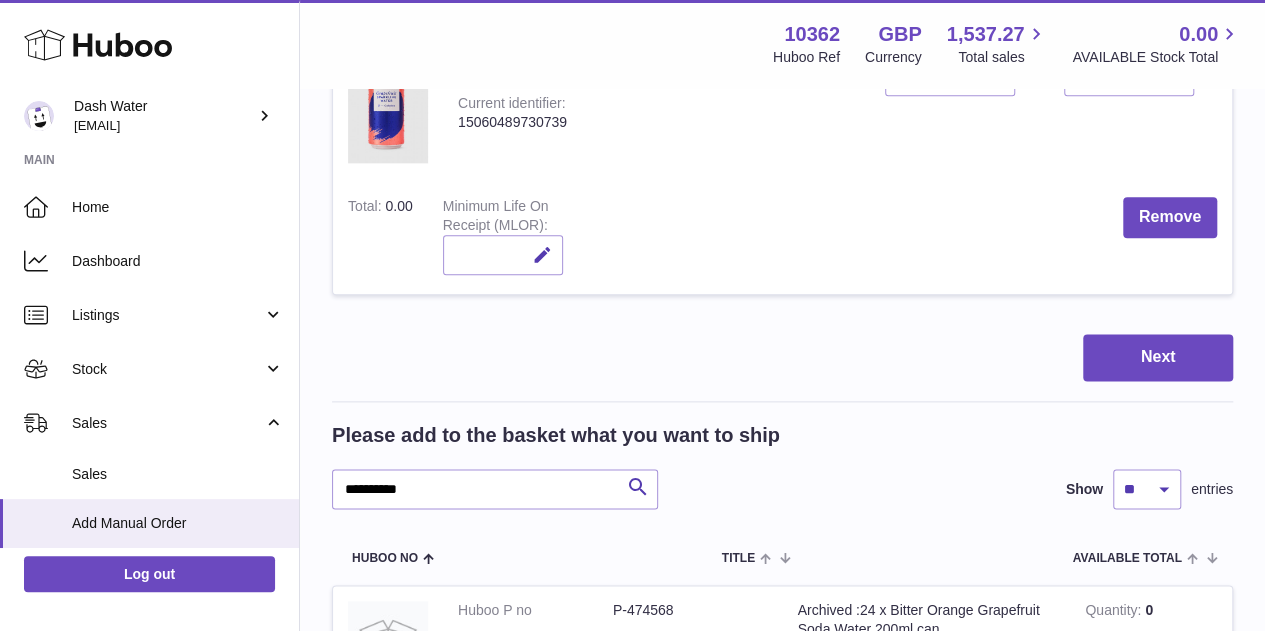 scroll, scrollTop: 1097, scrollLeft: 0, axis: vertical 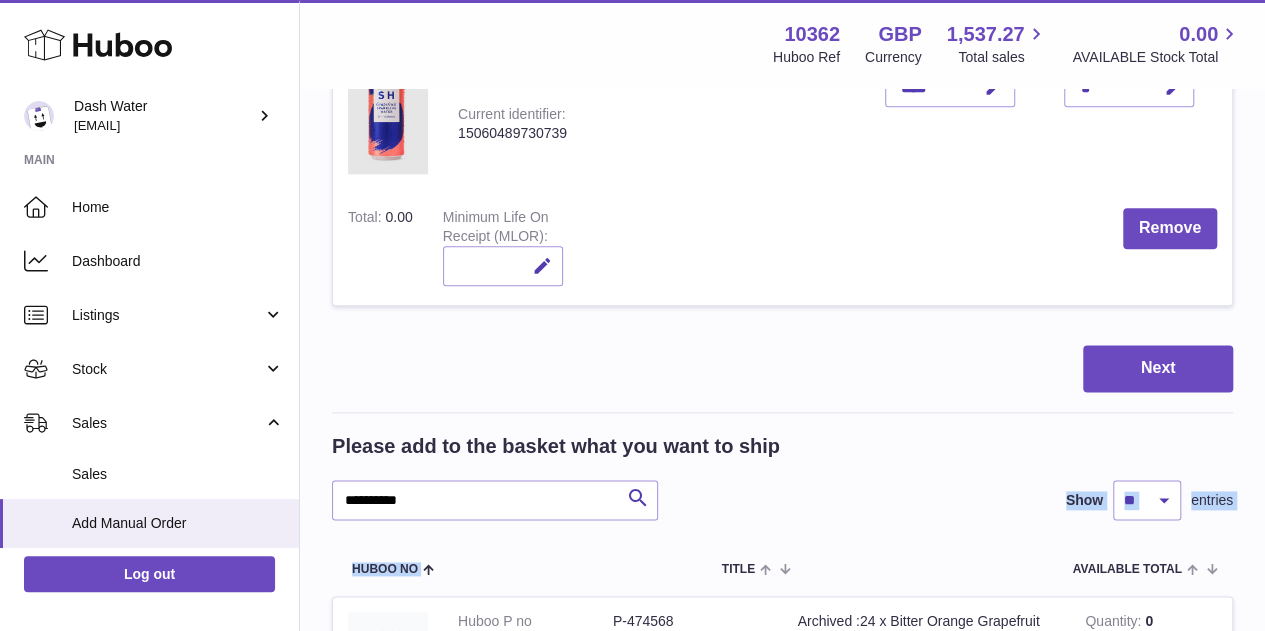 click on "**********" at bounding box center (782, 1439) 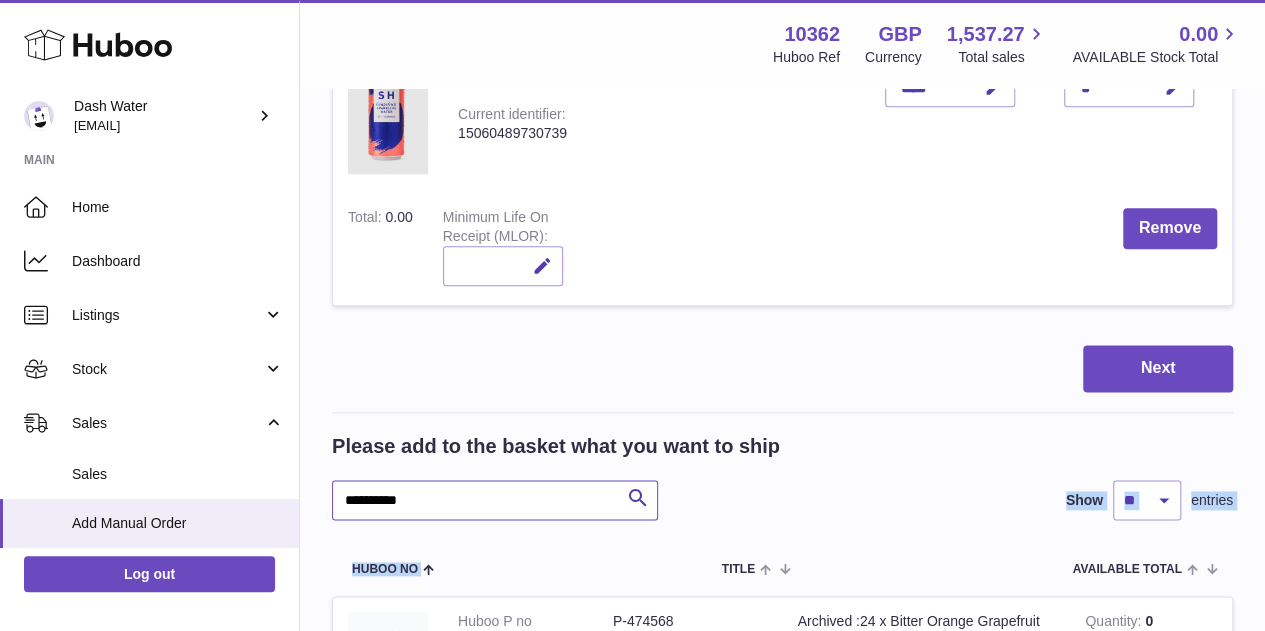 click on "**********" at bounding box center [495, 500] 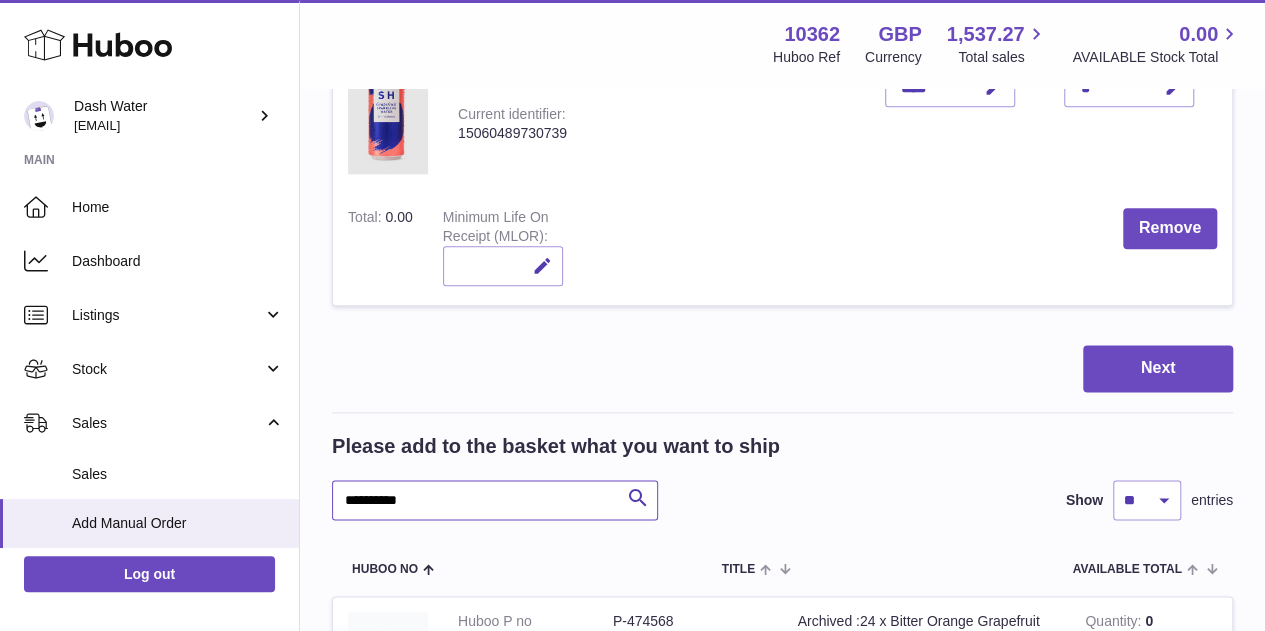 click on "**********" at bounding box center [495, 500] 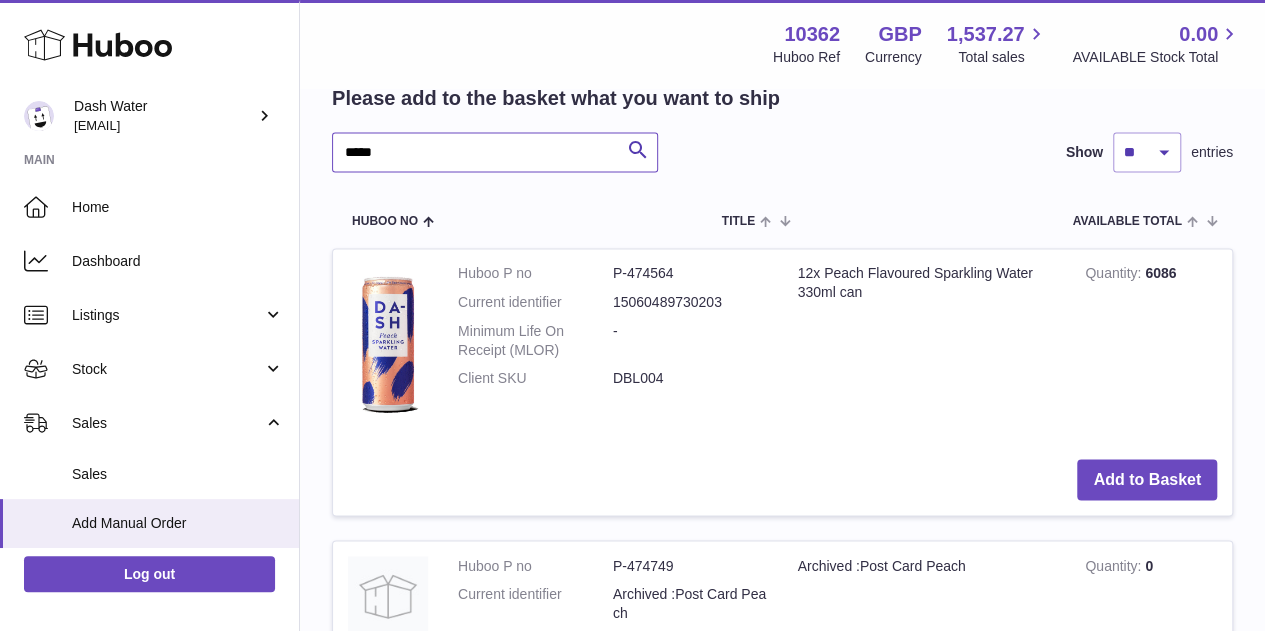 scroll, scrollTop: 1446, scrollLeft: 0, axis: vertical 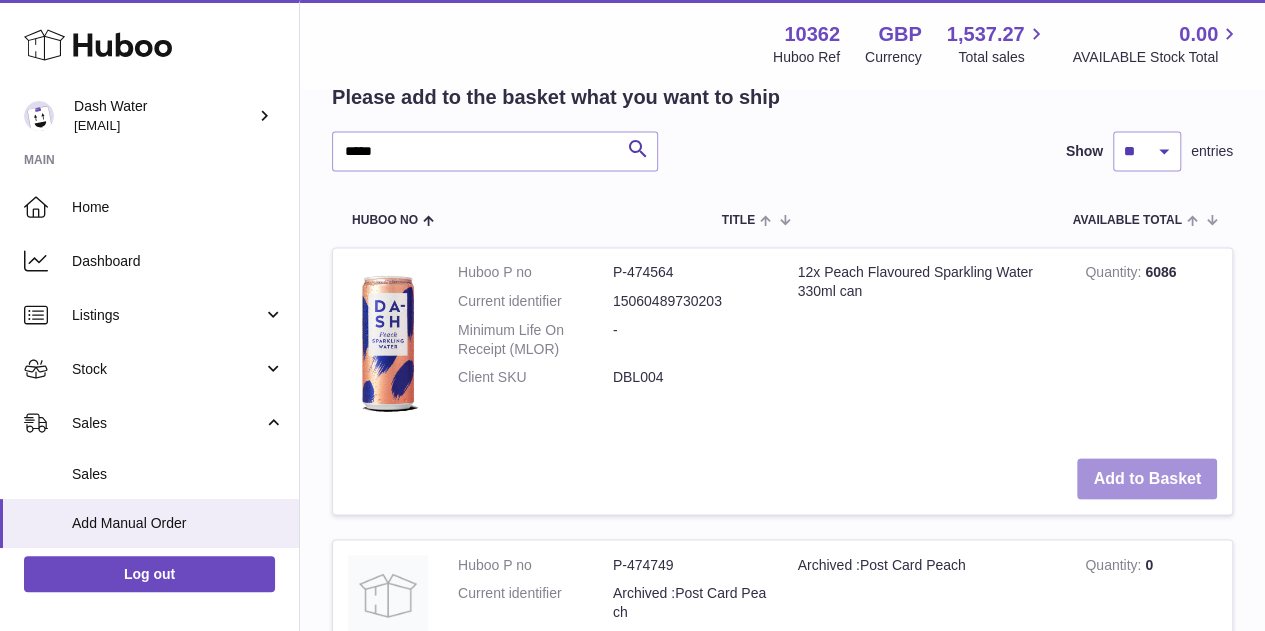 click on "Add to Basket" at bounding box center [1147, 478] 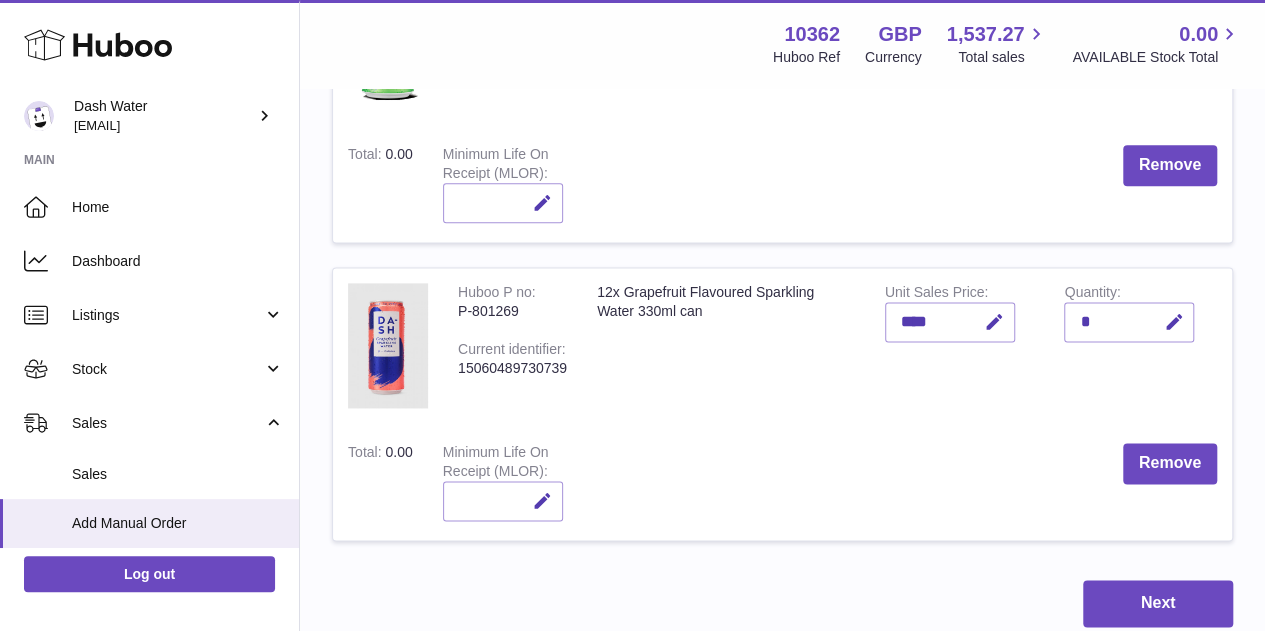 scroll, scrollTop: 1438, scrollLeft: 0, axis: vertical 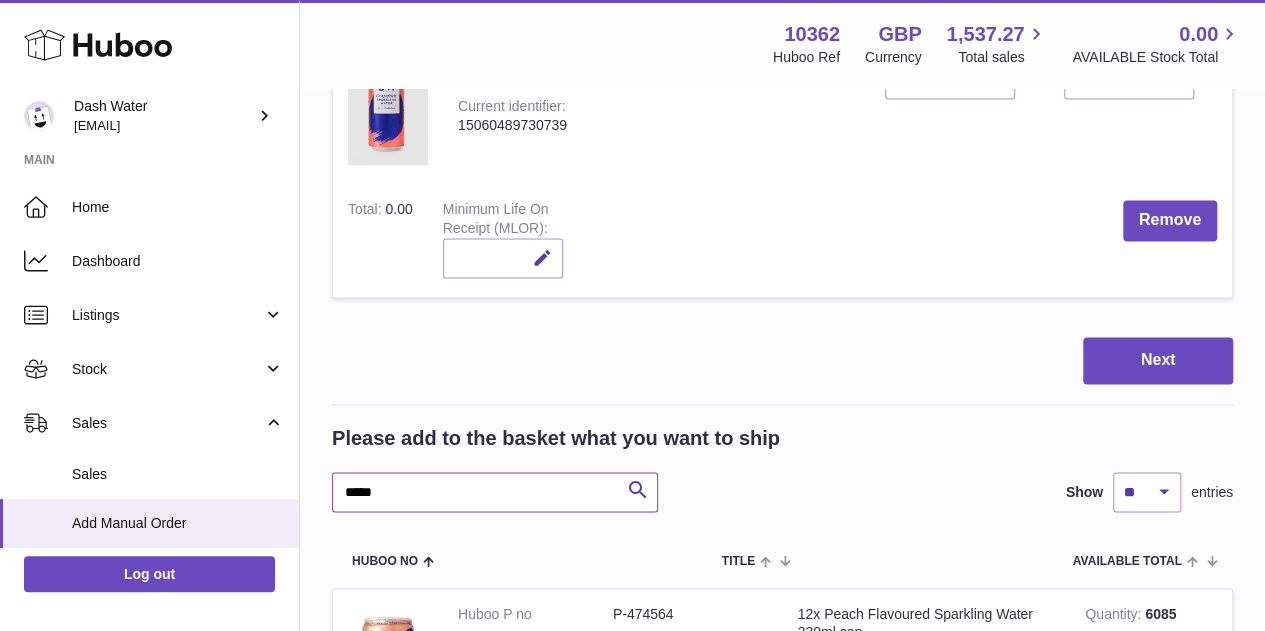 click on "*****" at bounding box center (495, 492) 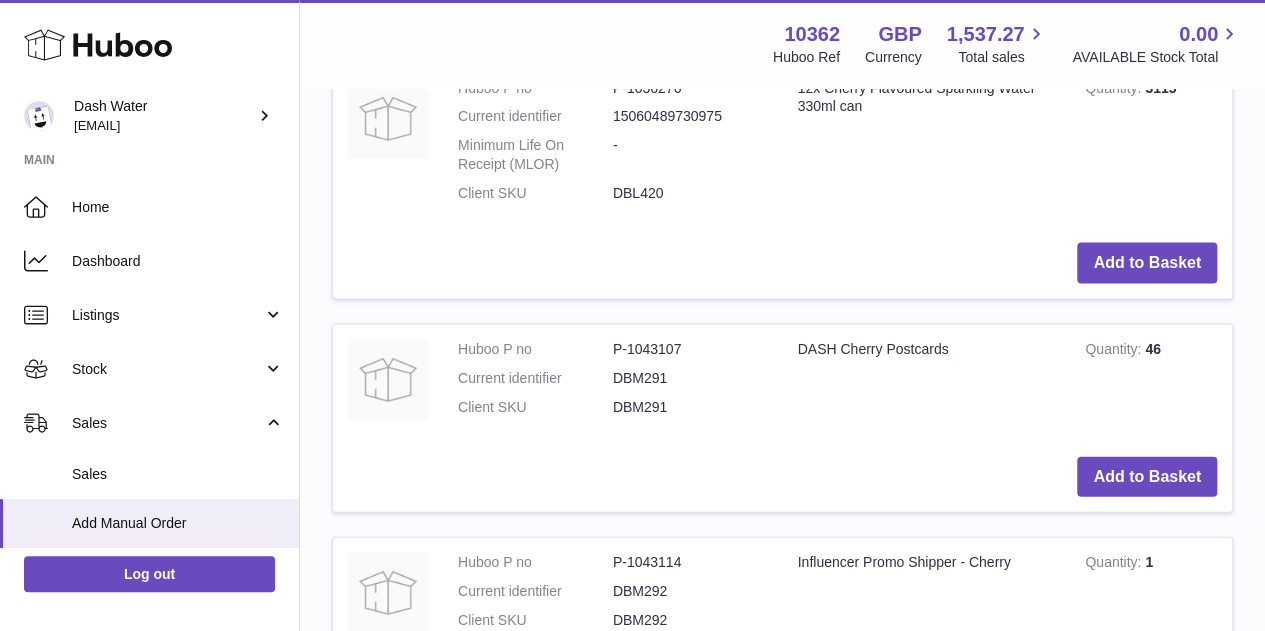 scroll, scrollTop: 1711, scrollLeft: 0, axis: vertical 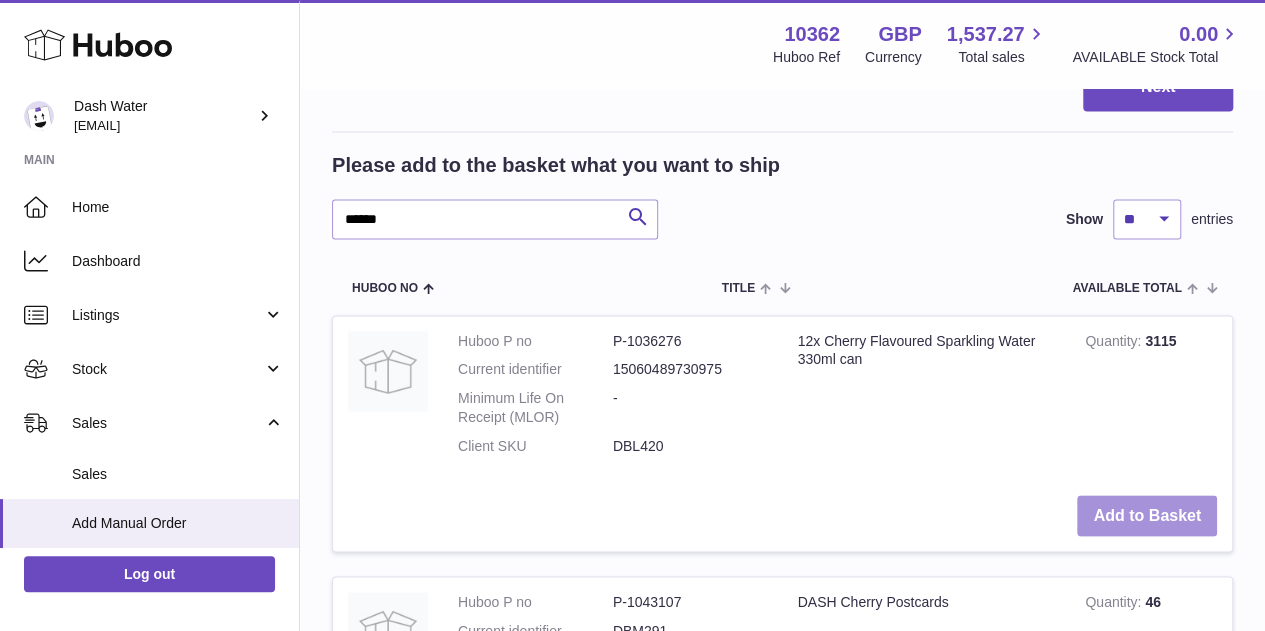 click on "Add to Basket" at bounding box center [1147, 515] 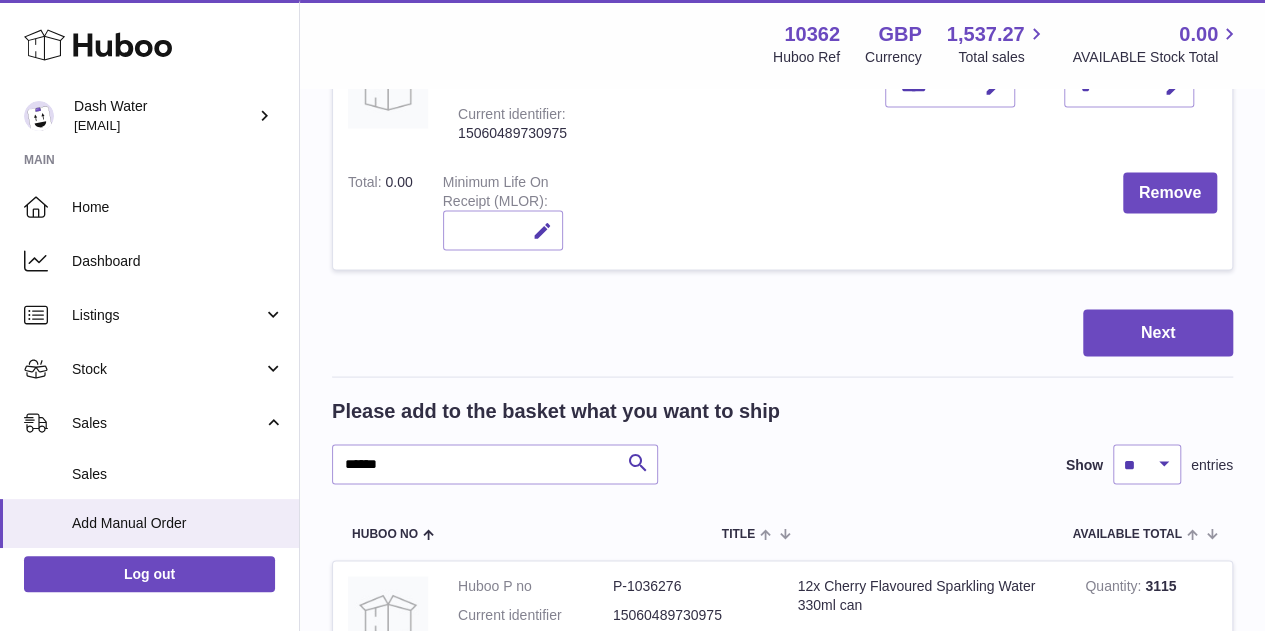 scroll, scrollTop: 1771, scrollLeft: 0, axis: vertical 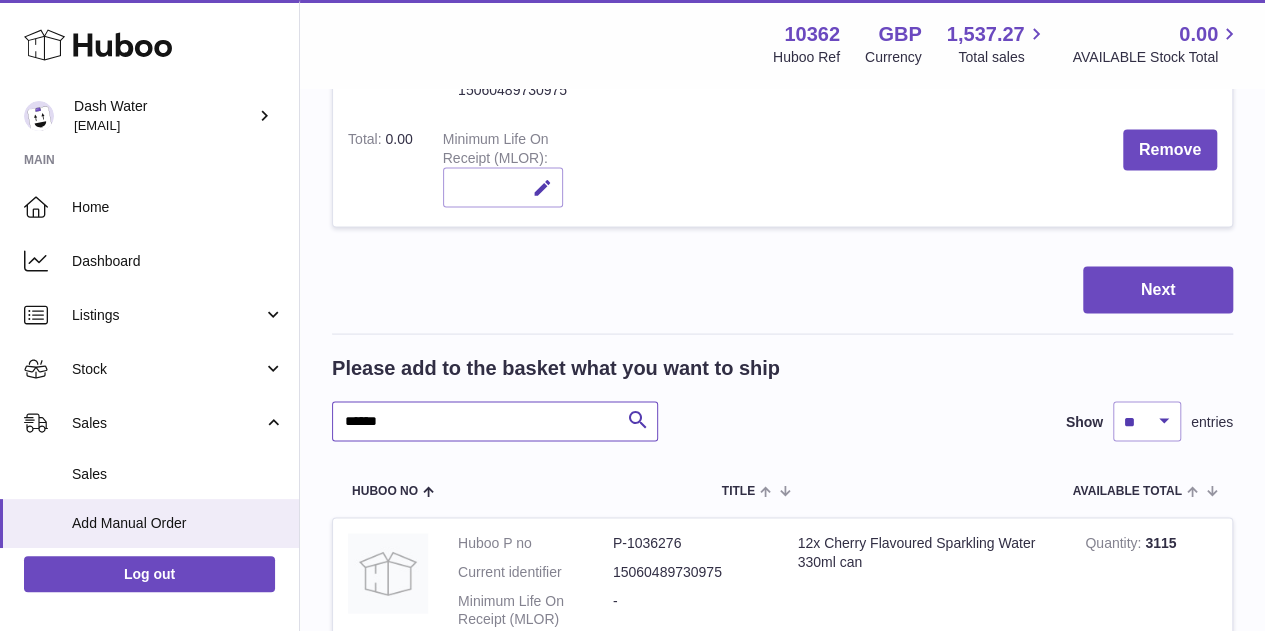 click on "******" at bounding box center (495, 421) 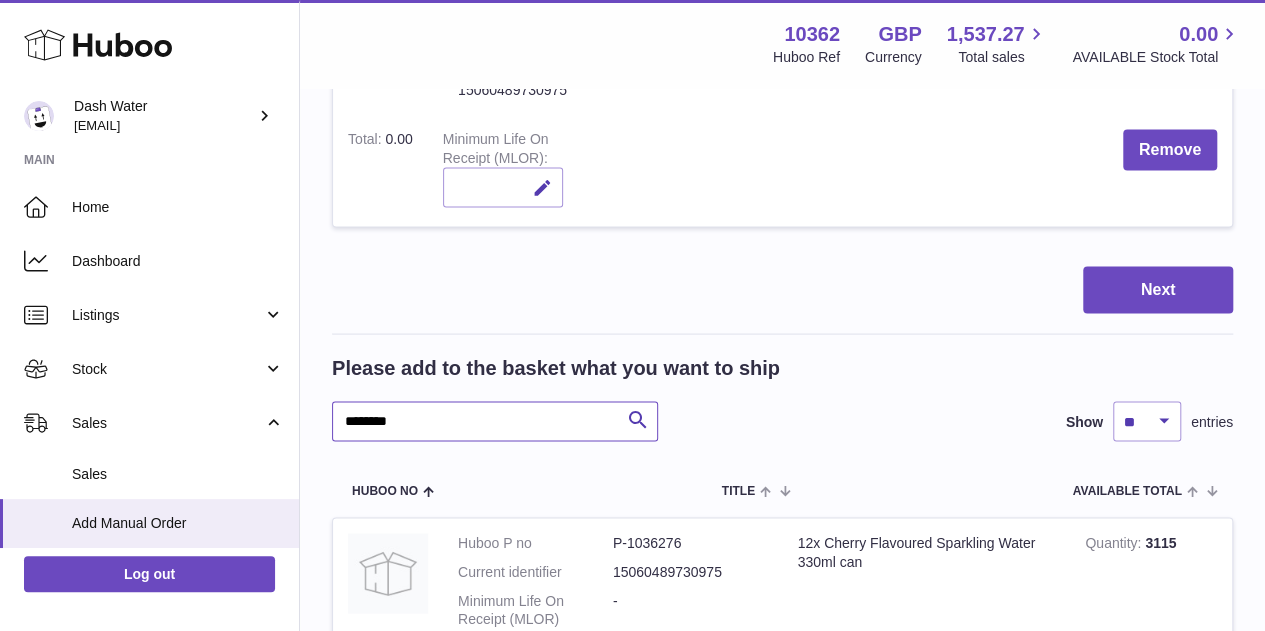 type on "********" 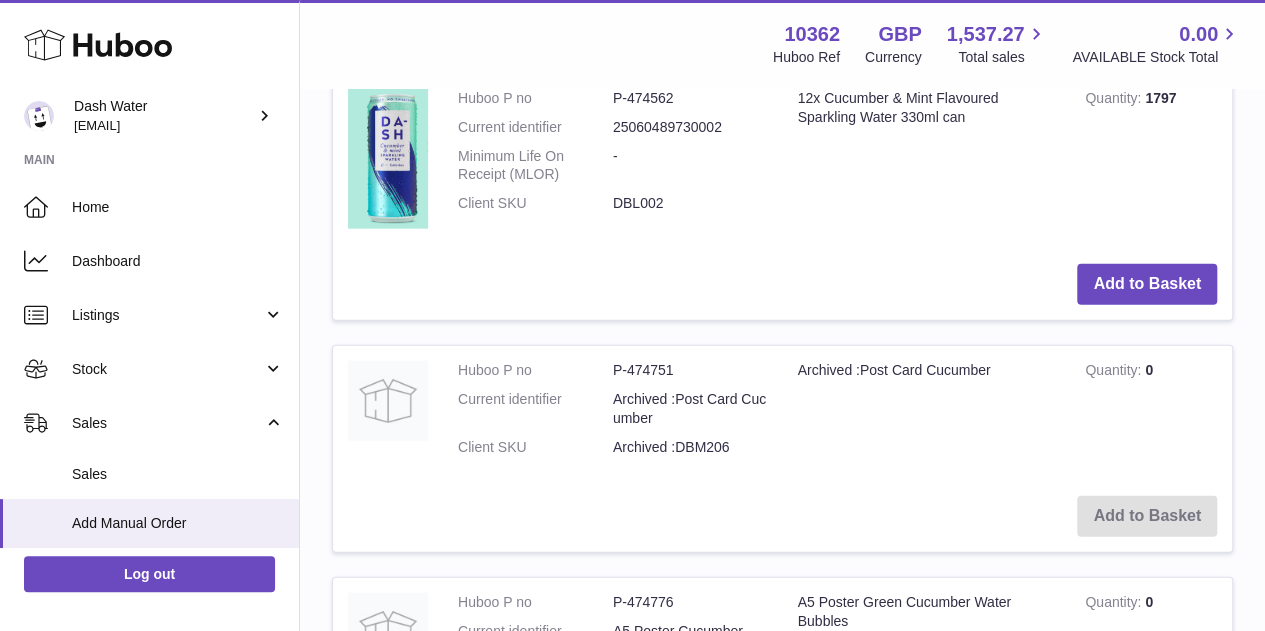scroll, scrollTop: 2256, scrollLeft: 0, axis: vertical 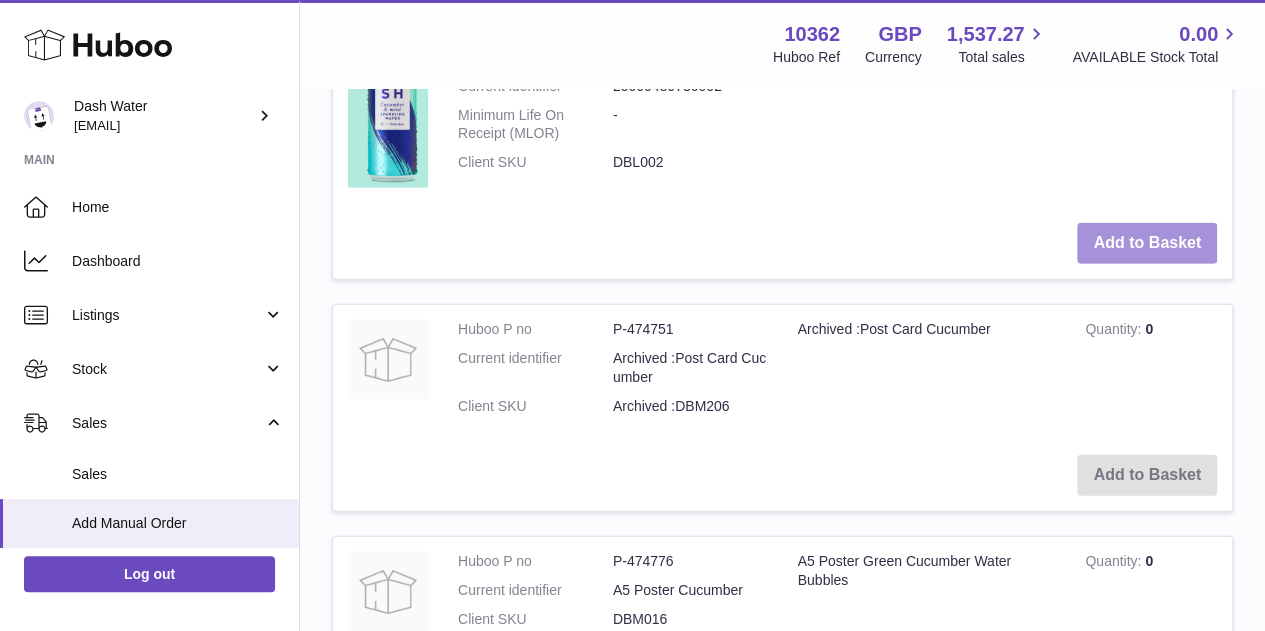 click on "Add to Basket" at bounding box center (1147, 243) 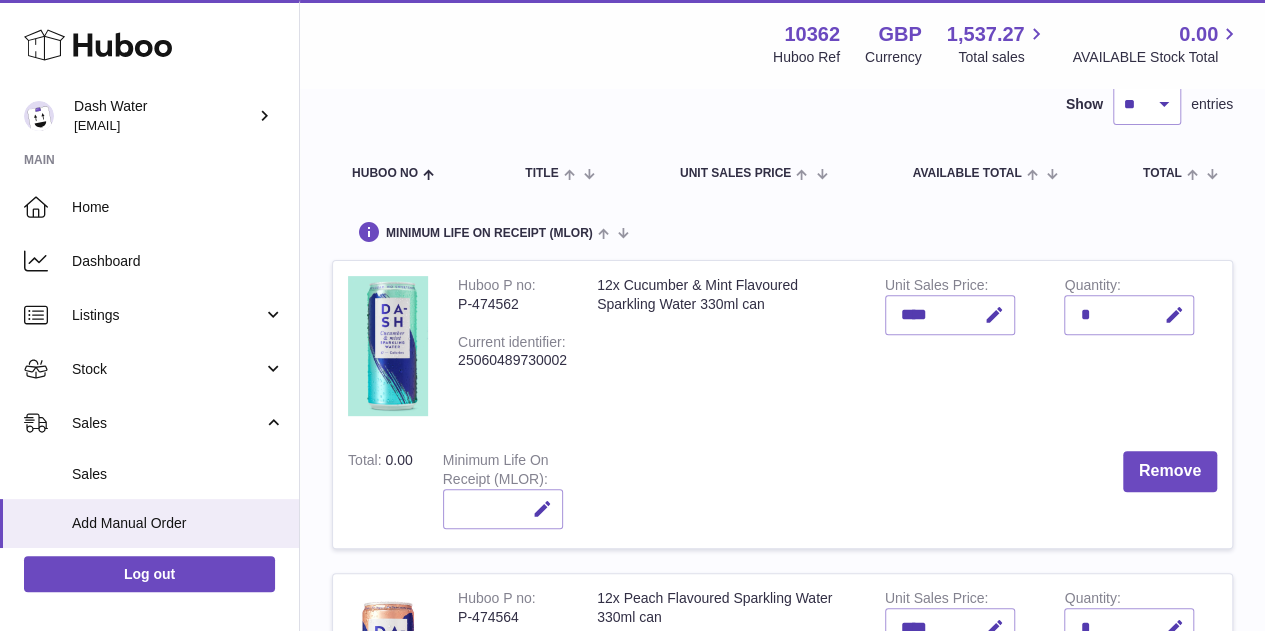 scroll, scrollTop: 0, scrollLeft: 0, axis: both 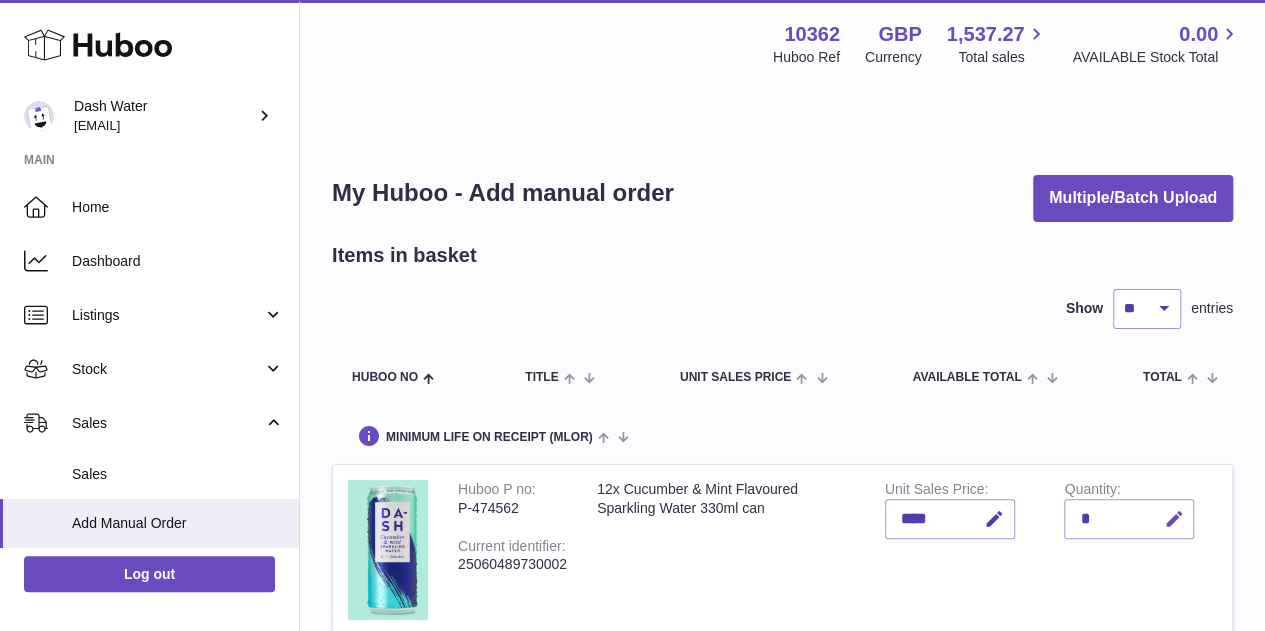 click at bounding box center [1173, 519] 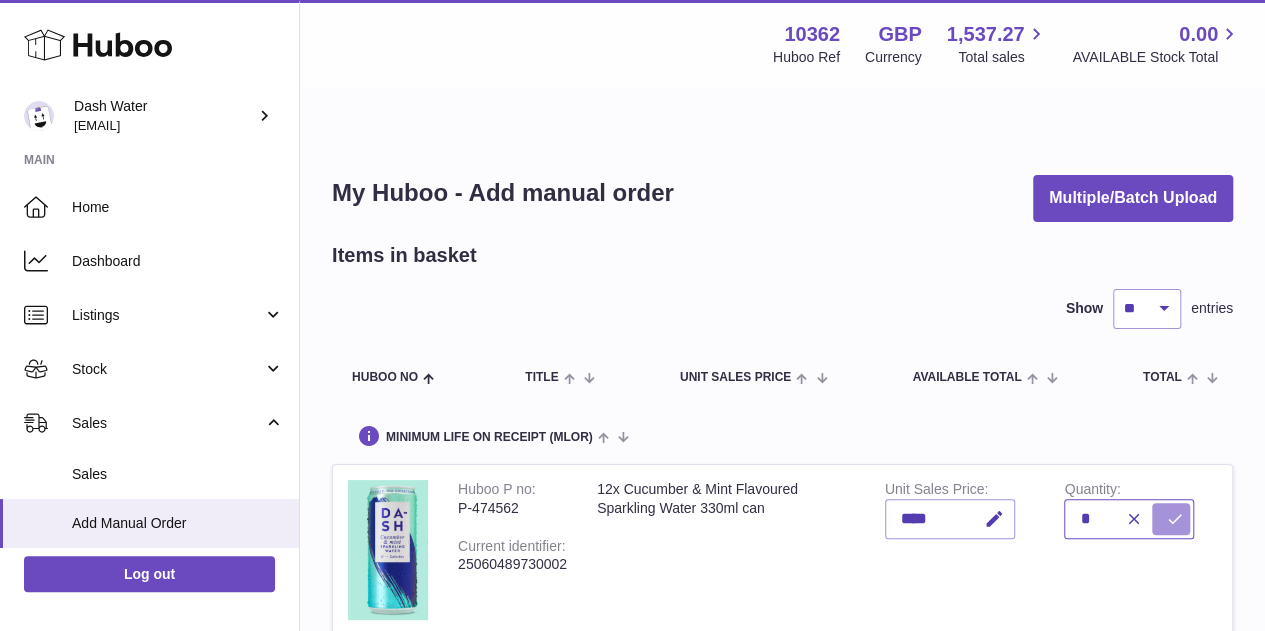 type on "*" 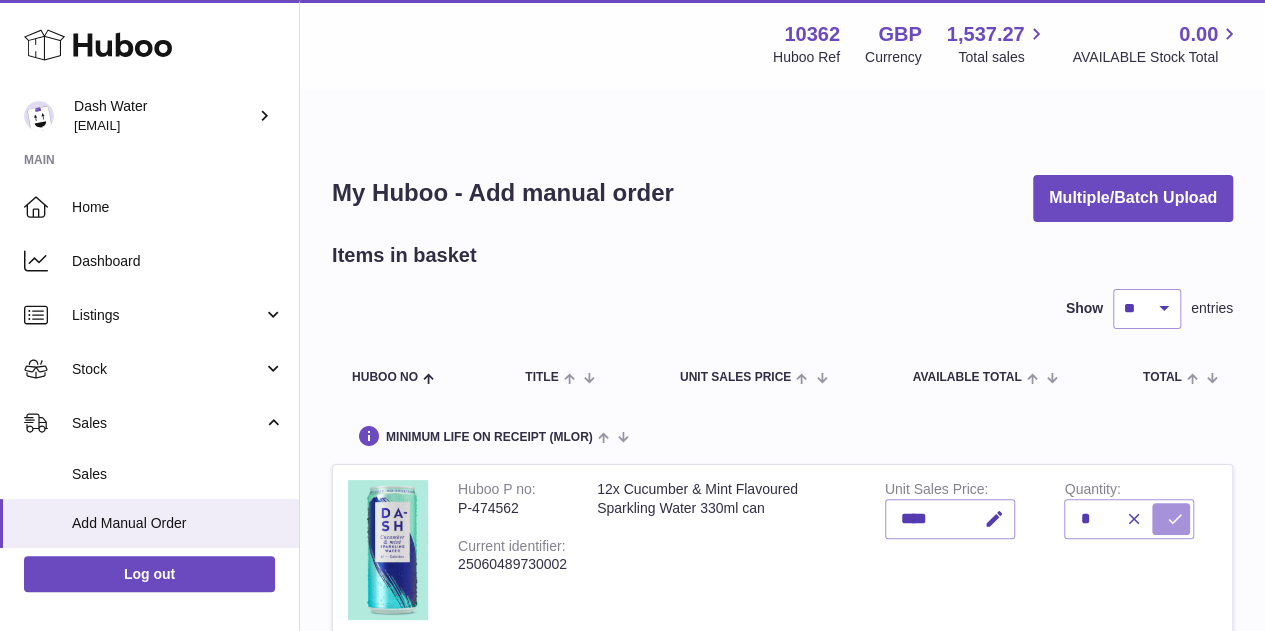 click at bounding box center (1174, 519) 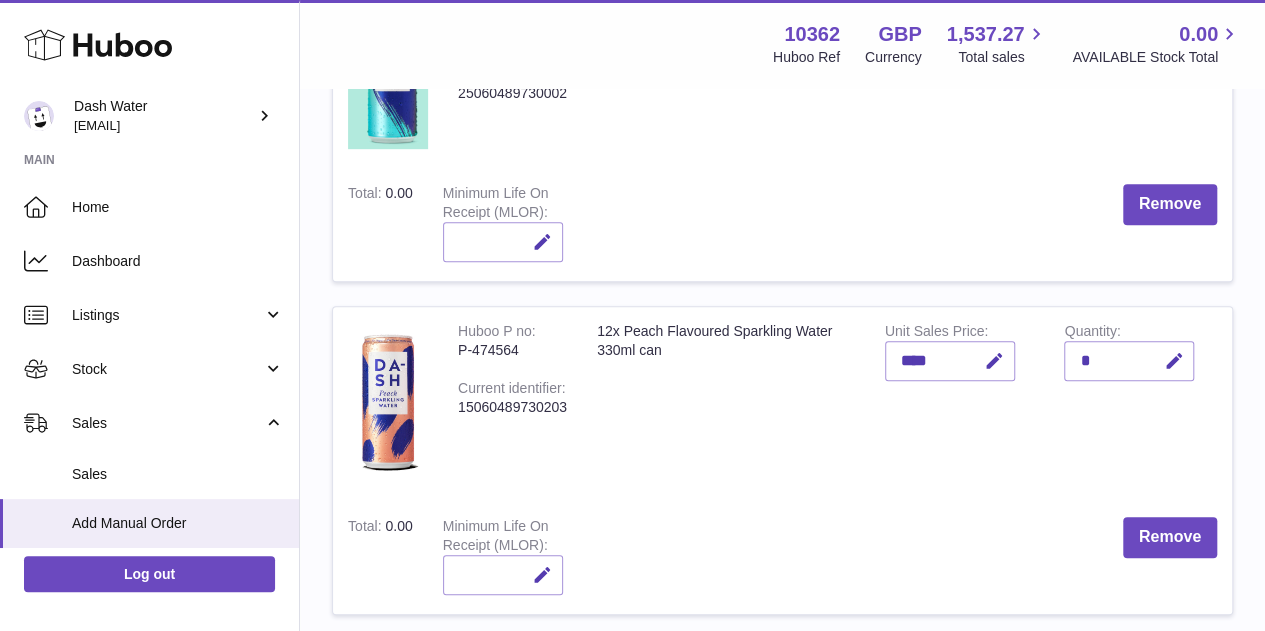 scroll, scrollTop: 472, scrollLeft: 0, axis: vertical 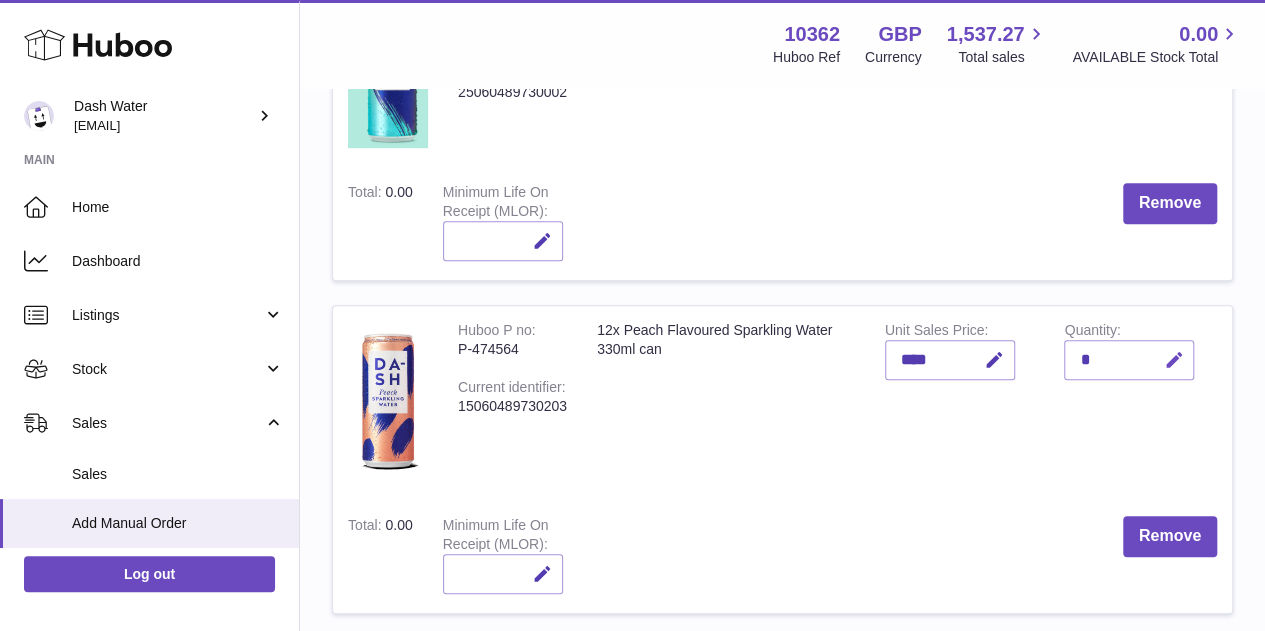click at bounding box center [1173, 360] 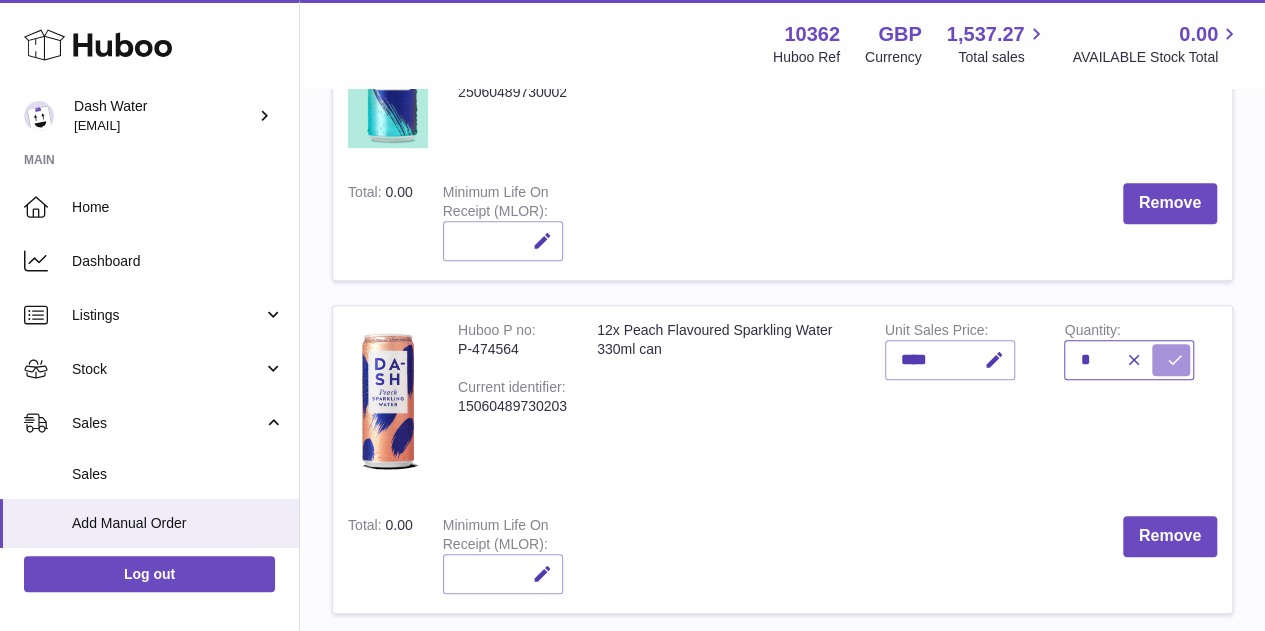 type on "*" 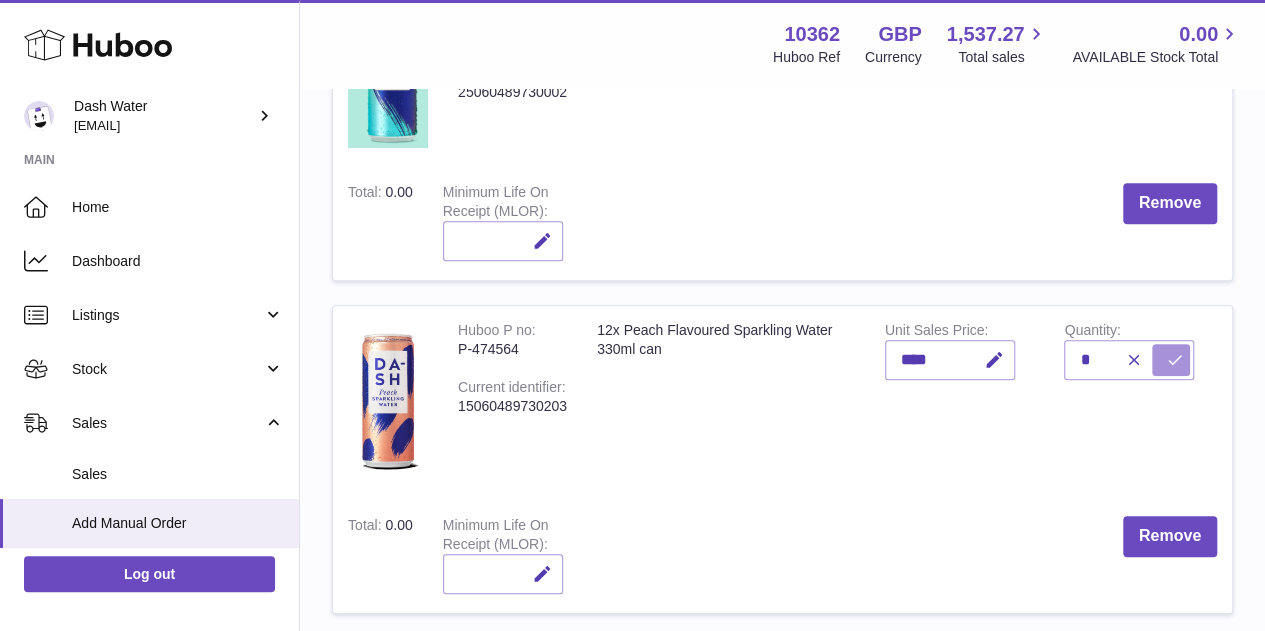 click at bounding box center (1171, 360) 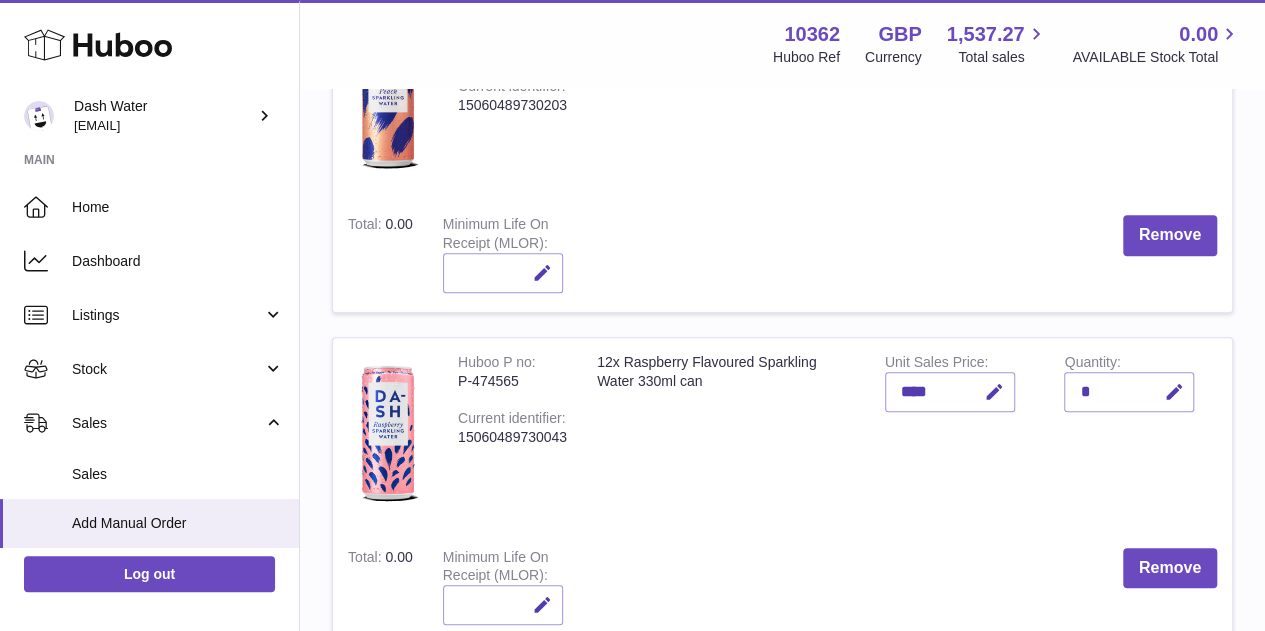 scroll, scrollTop: 776, scrollLeft: 0, axis: vertical 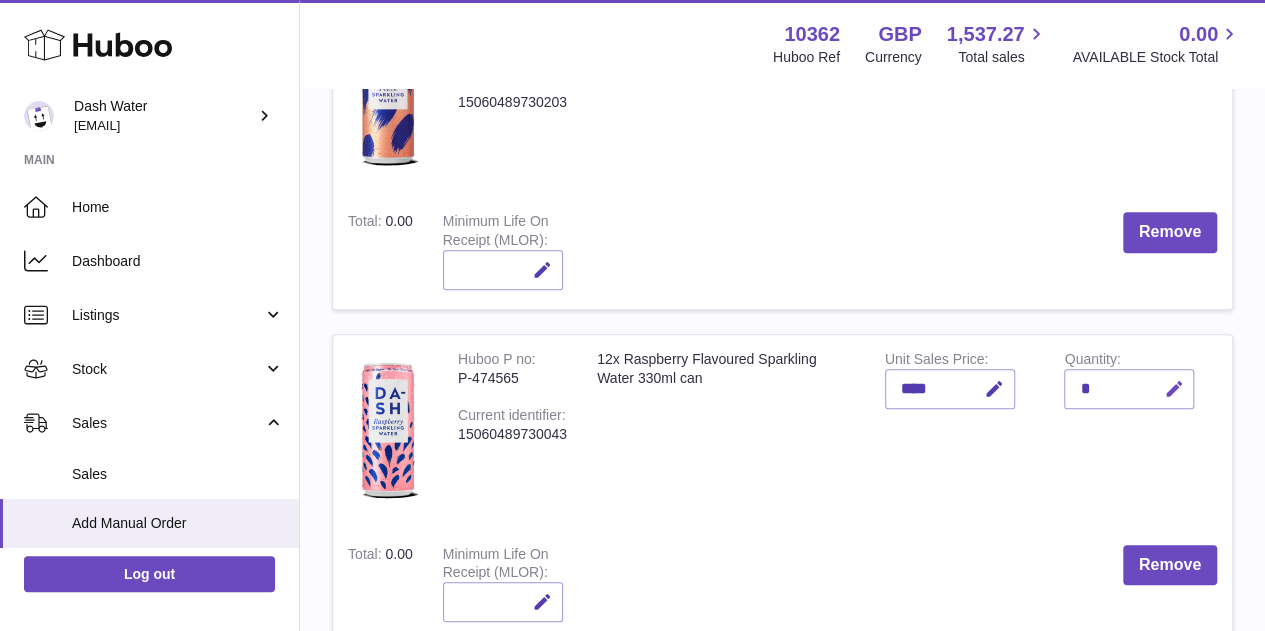 click at bounding box center (1173, 389) 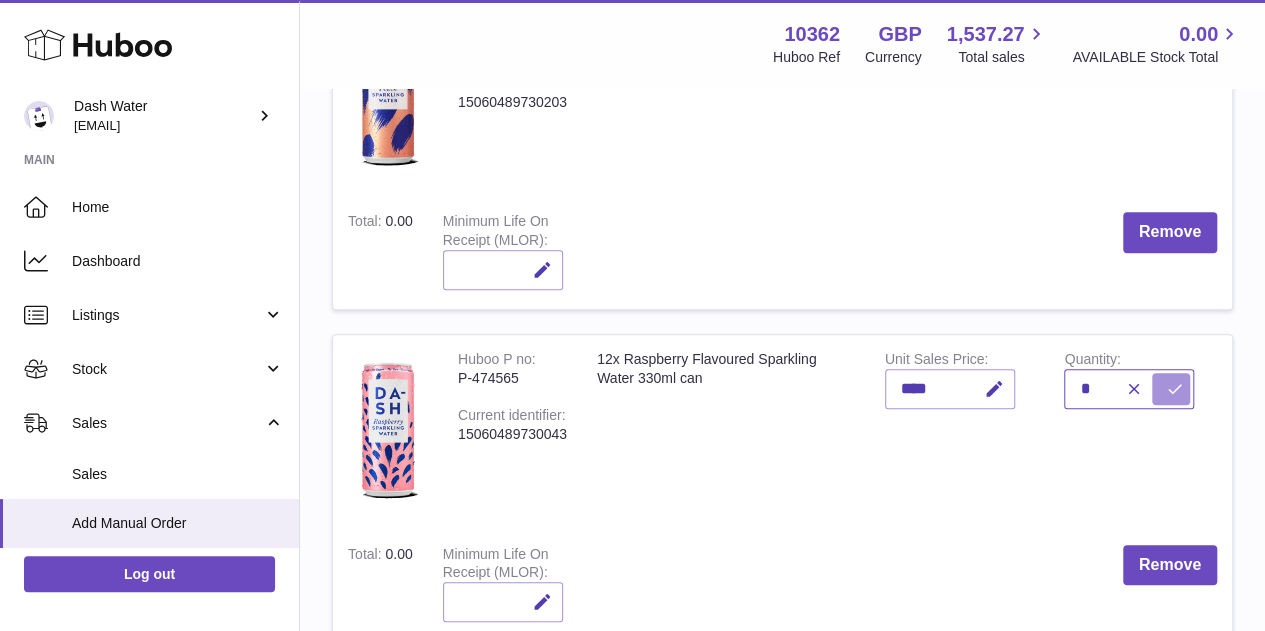 type on "*" 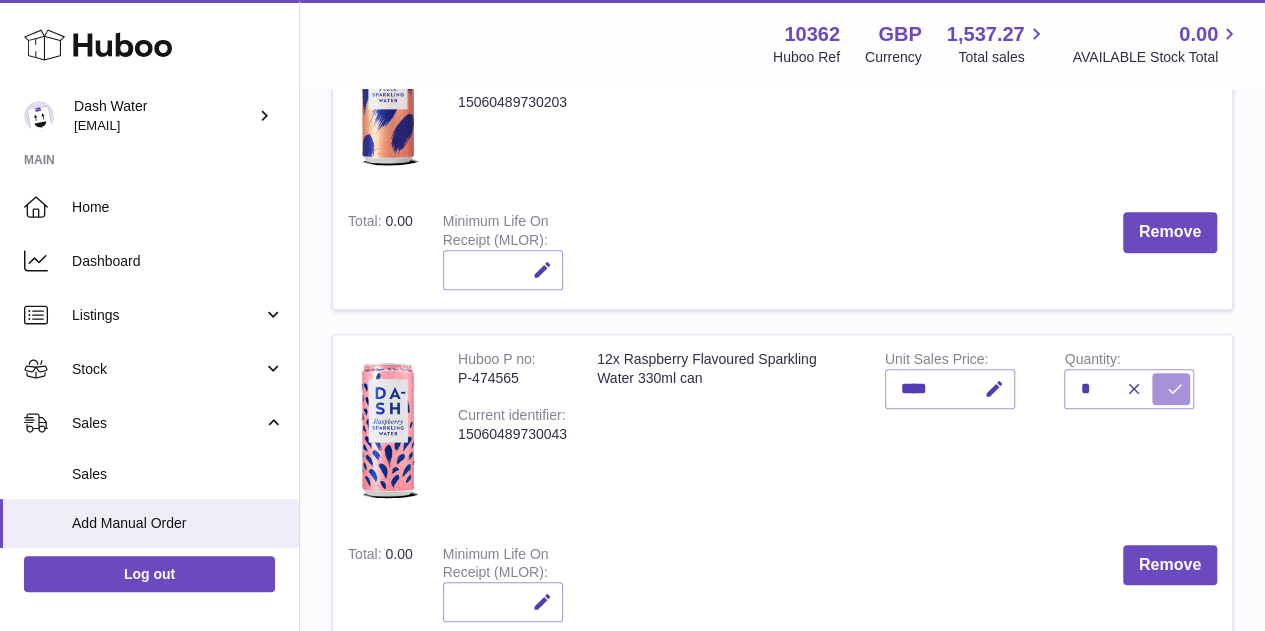 click at bounding box center [1174, 389] 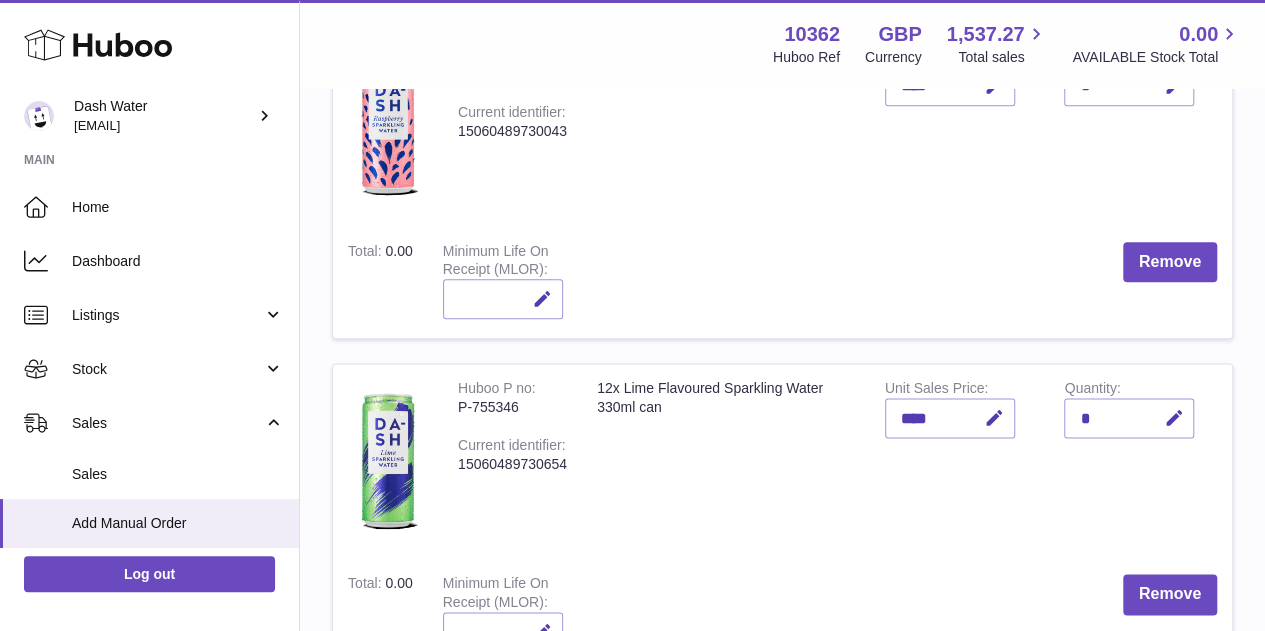 scroll, scrollTop: 1080, scrollLeft: 0, axis: vertical 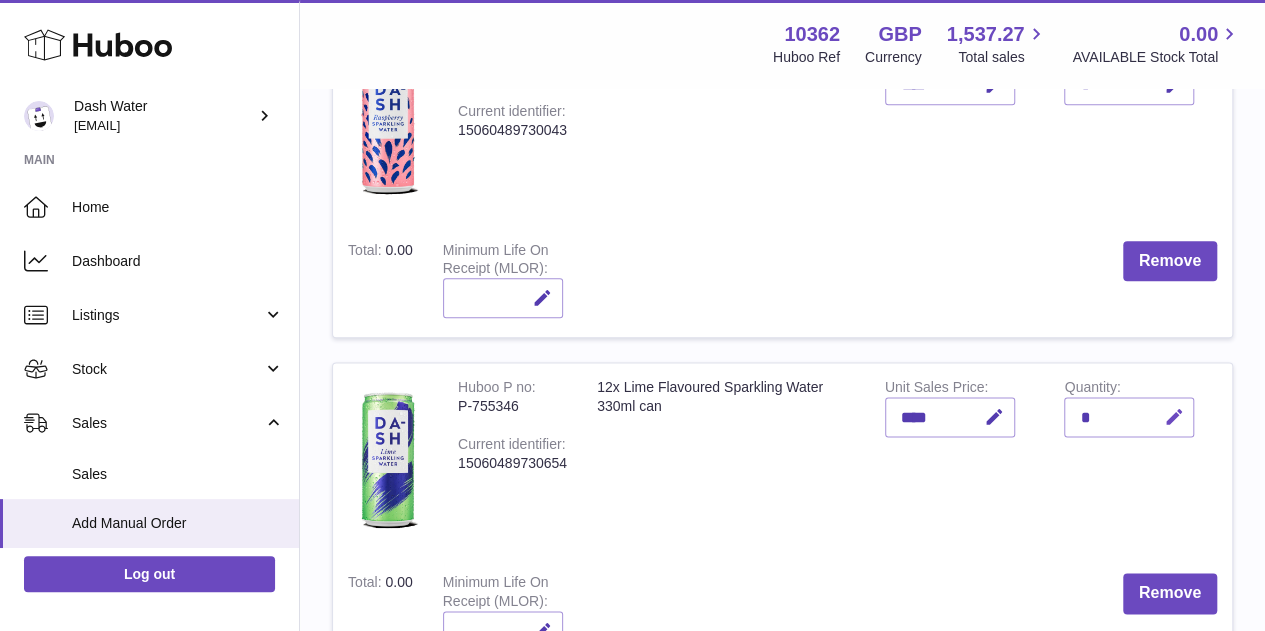 click at bounding box center [1173, 417] 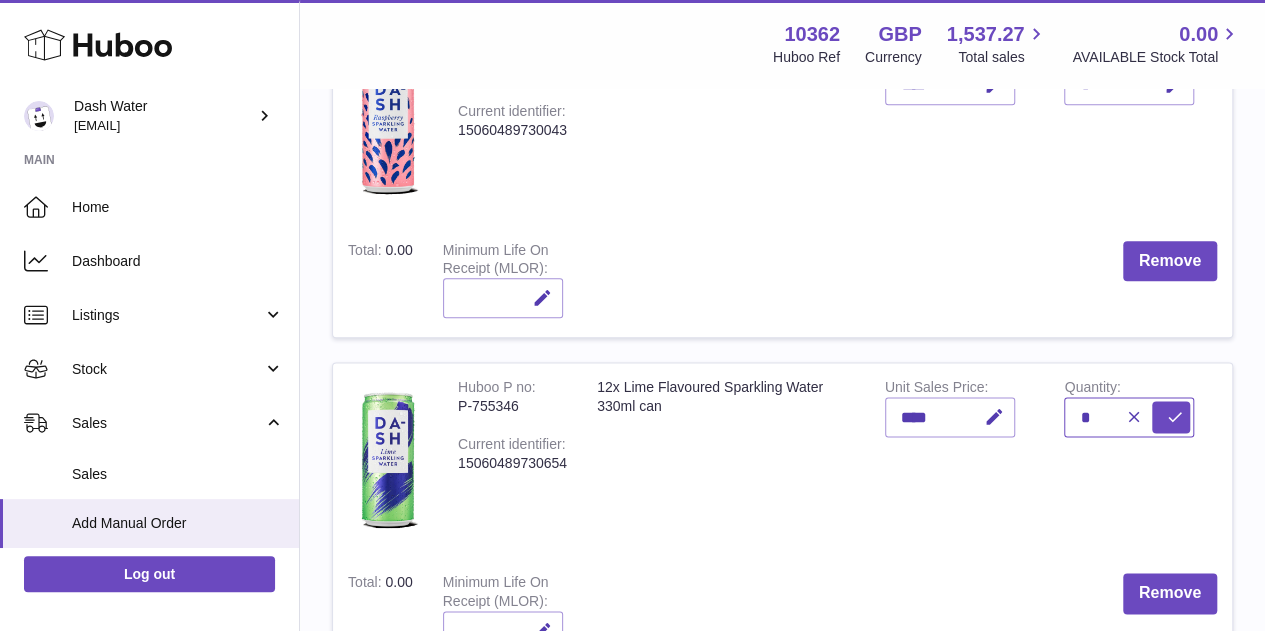 click on "*" at bounding box center [1129, 417] 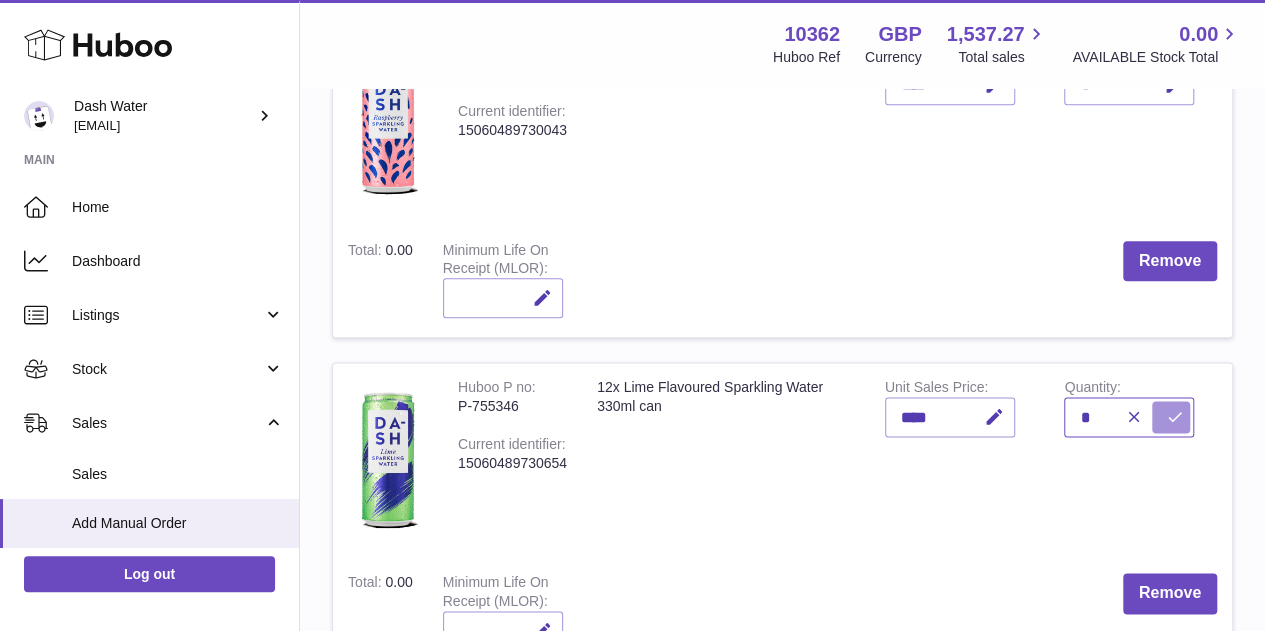type on "*" 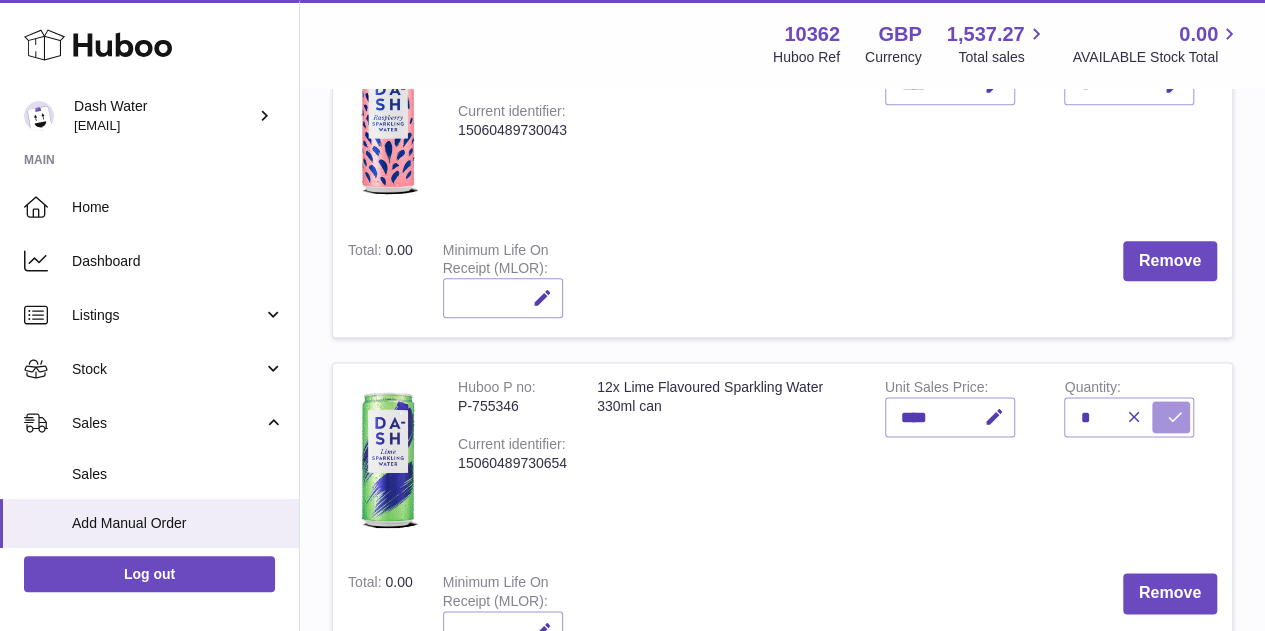 click at bounding box center (1174, 417) 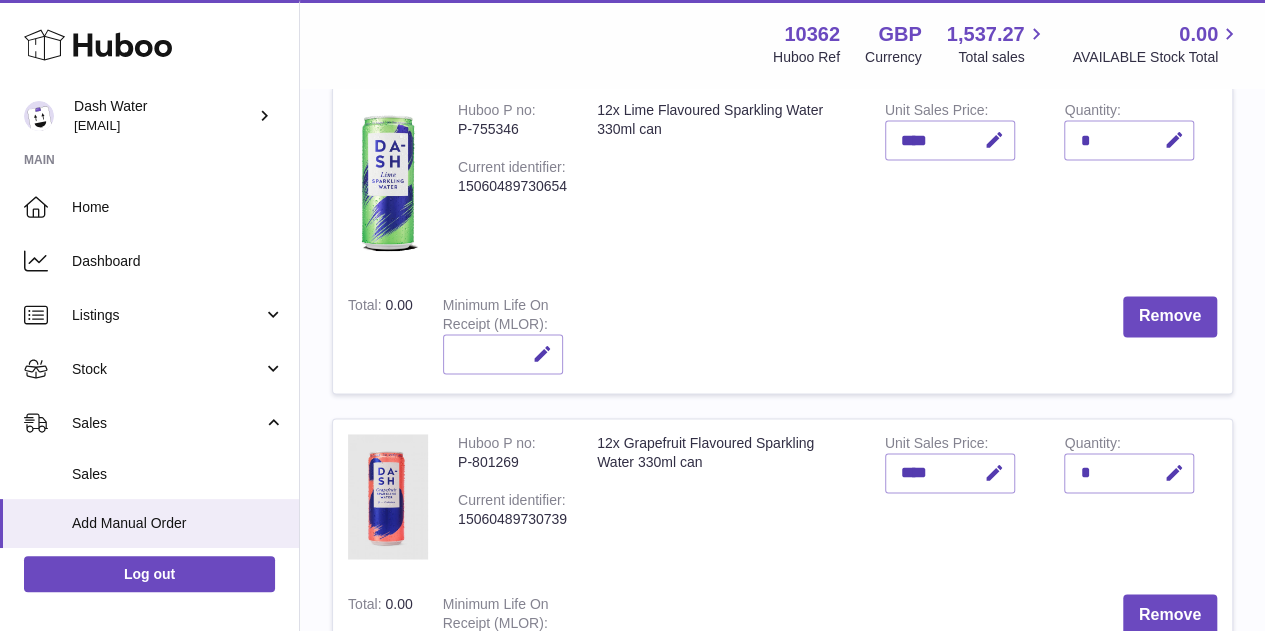 scroll, scrollTop: 1359, scrollLeft: 0, axis: vertical 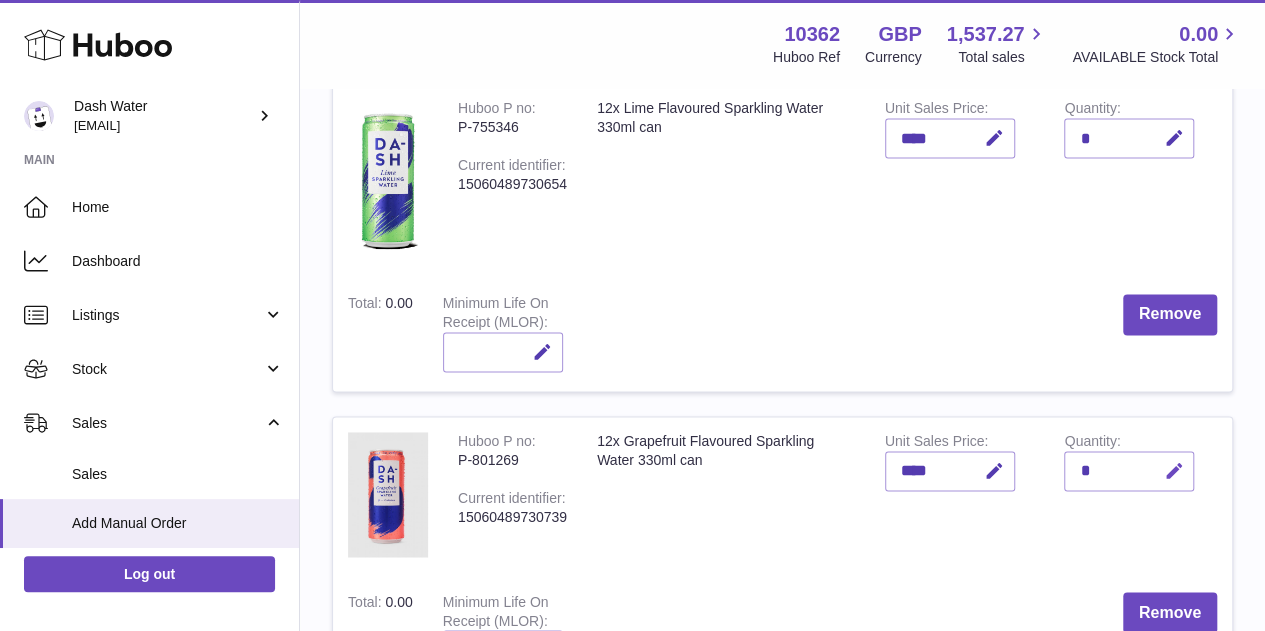 click at bounding box center [1173, 471] 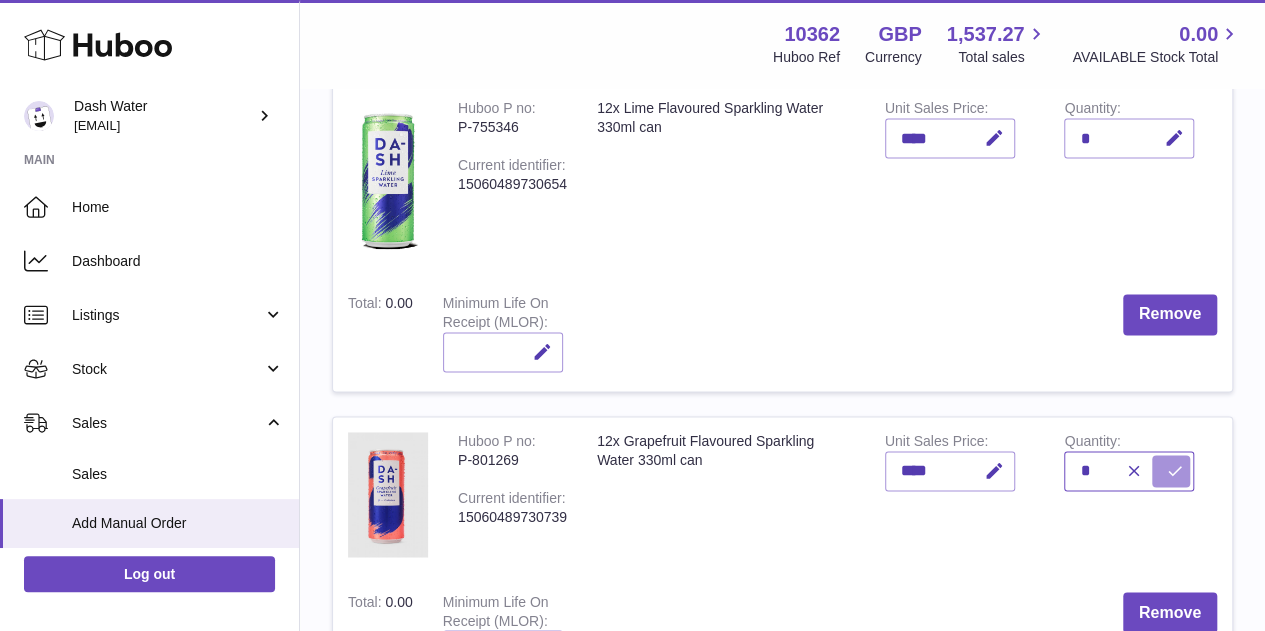 type on "*" 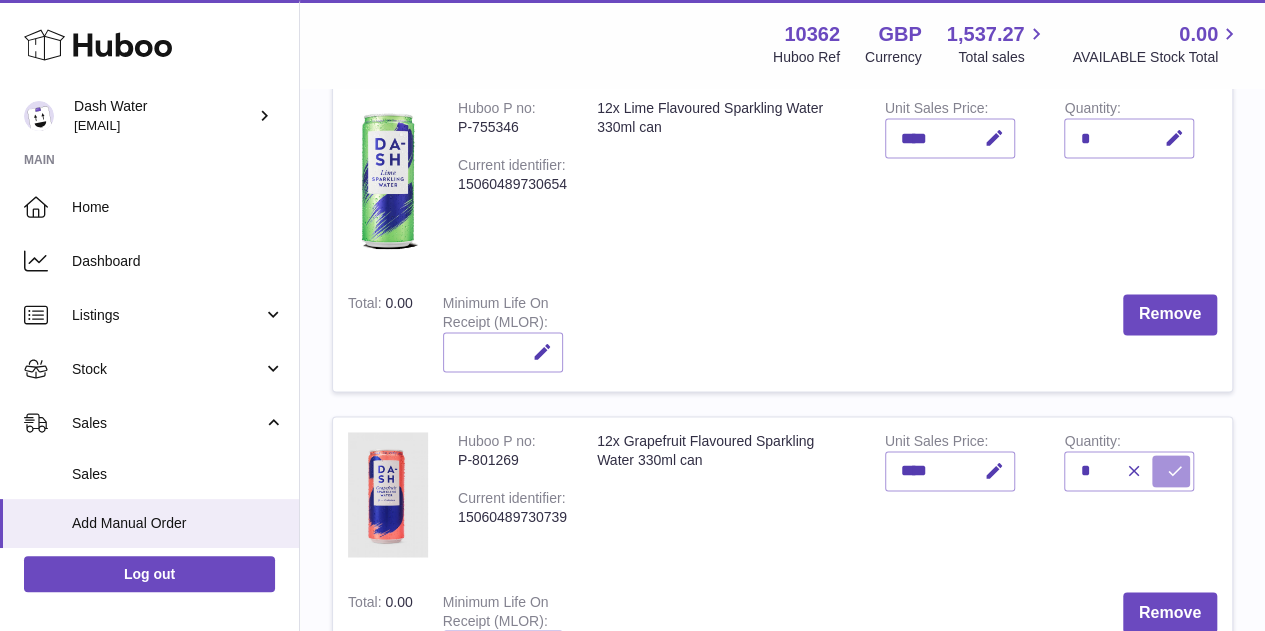 click at bounding box center (1174, 471) 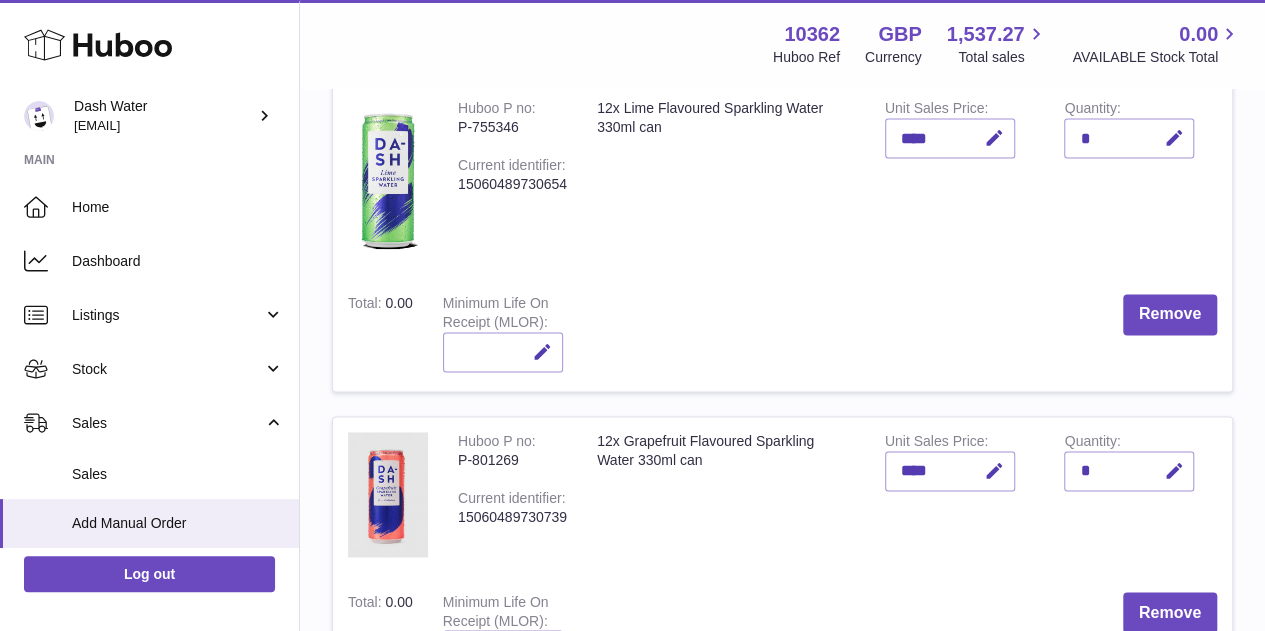 scroll, scrollTop: 1714, scrollLeft: 0, axis: vertical 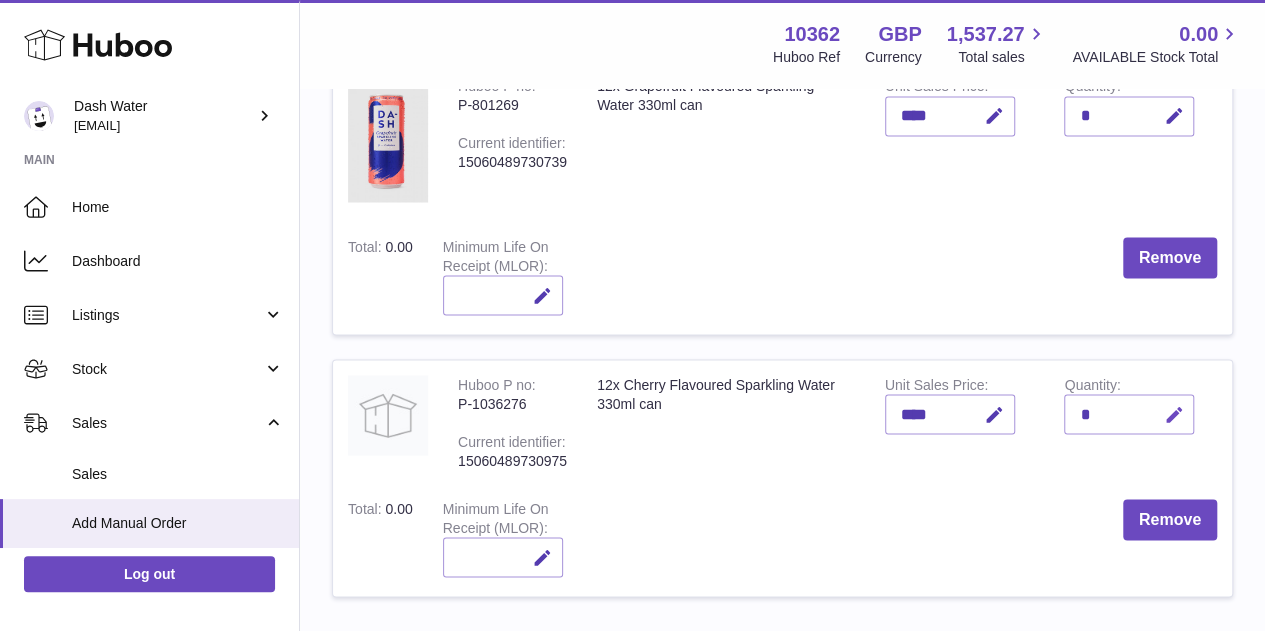 click at bounding box center [1170, 414] 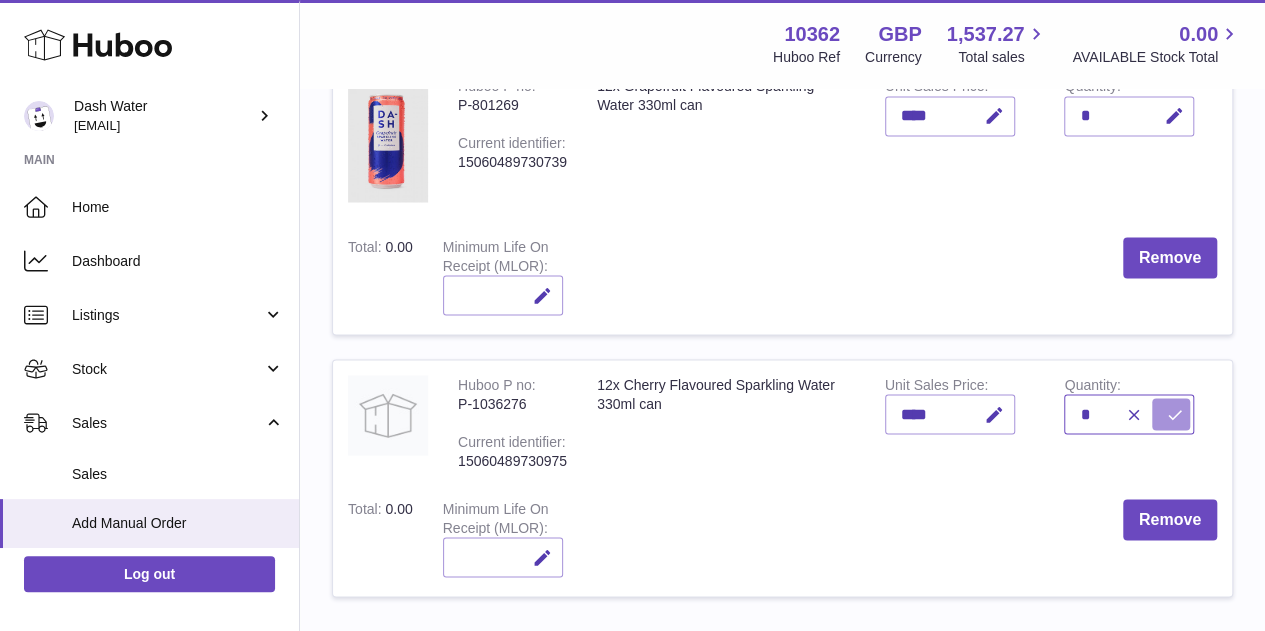 type on "*" 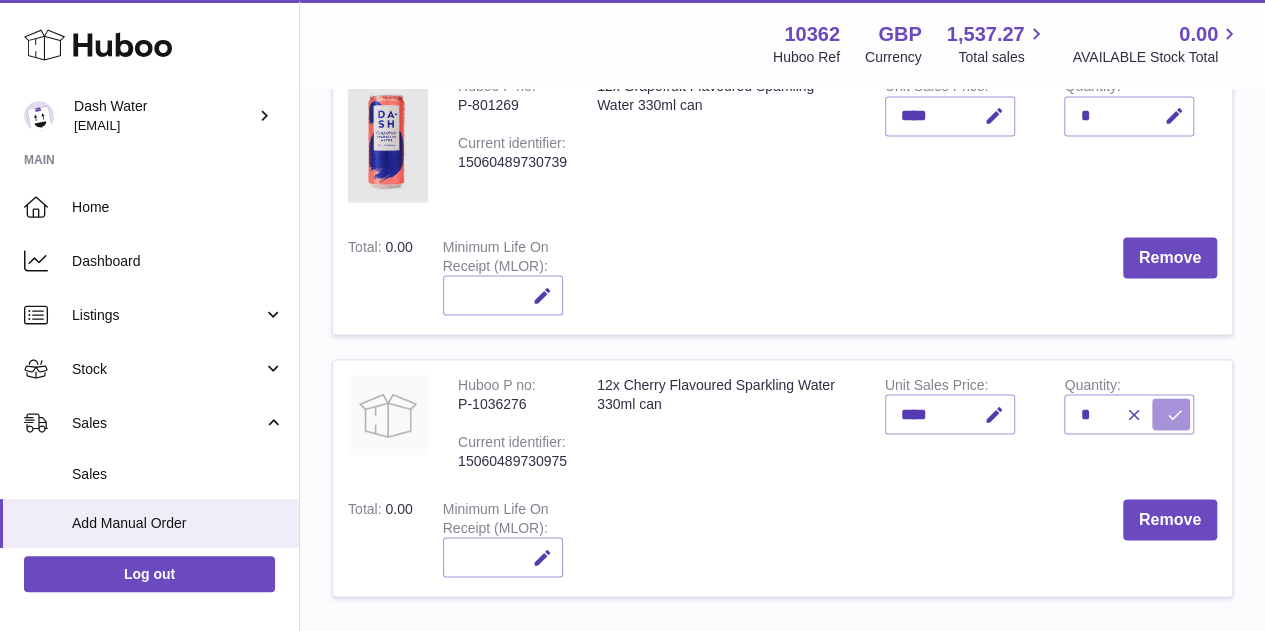 click at bounding box center [1171, 414] 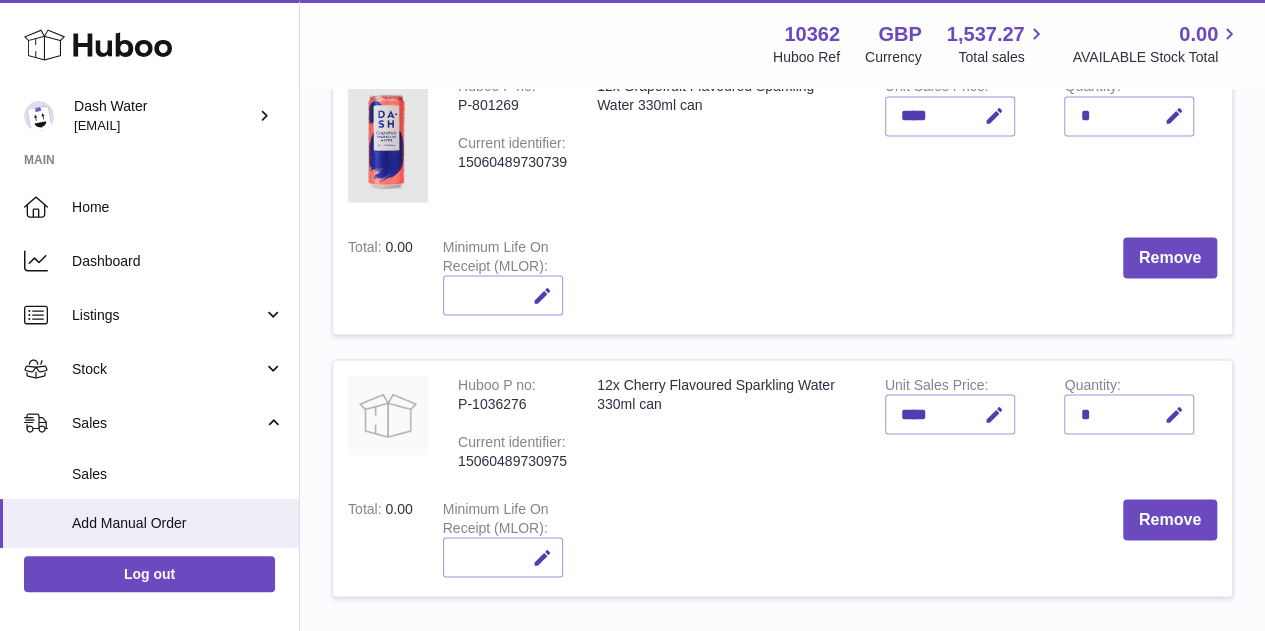 scroll, scrollTop: 1804, scrollLeft: 0, axis: vertical 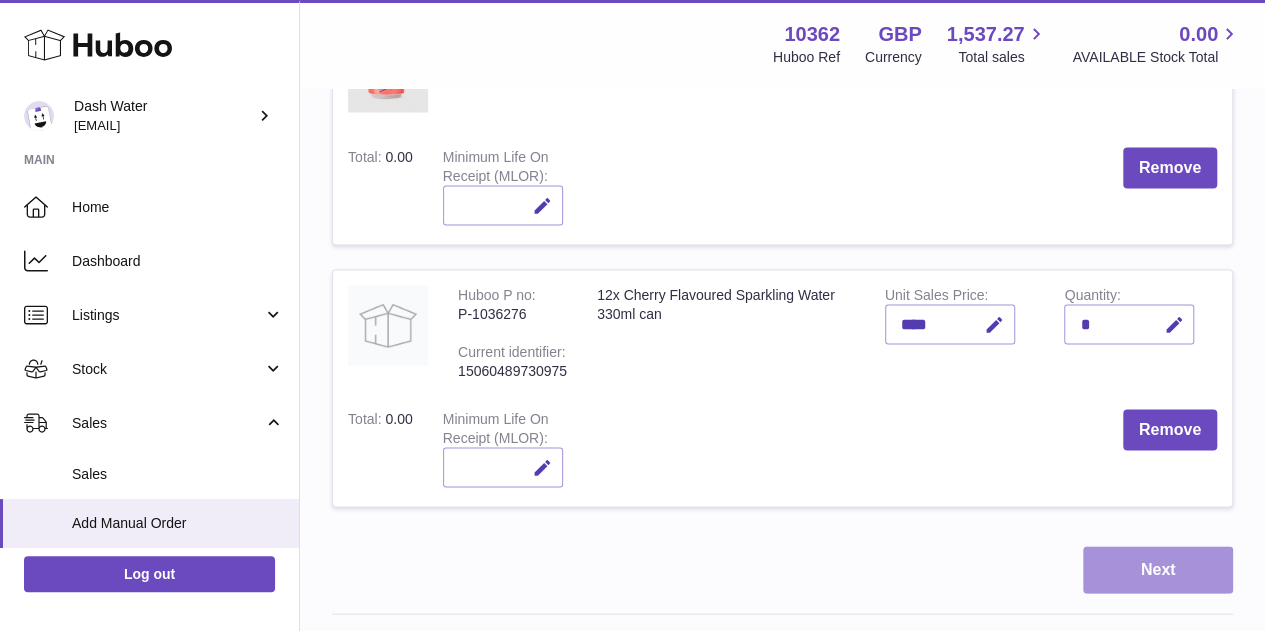click on "Next" at bounding box center [1158, 569] 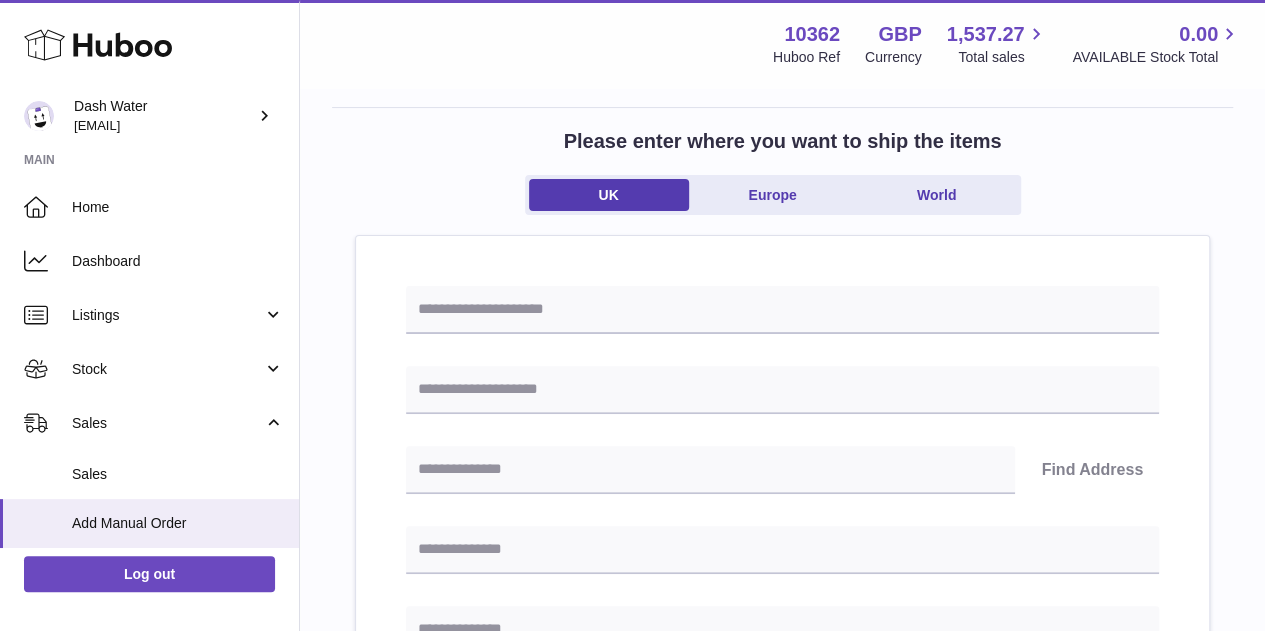 scroll, scrollTop: 137, scrollLeft: 0, axis: vertical 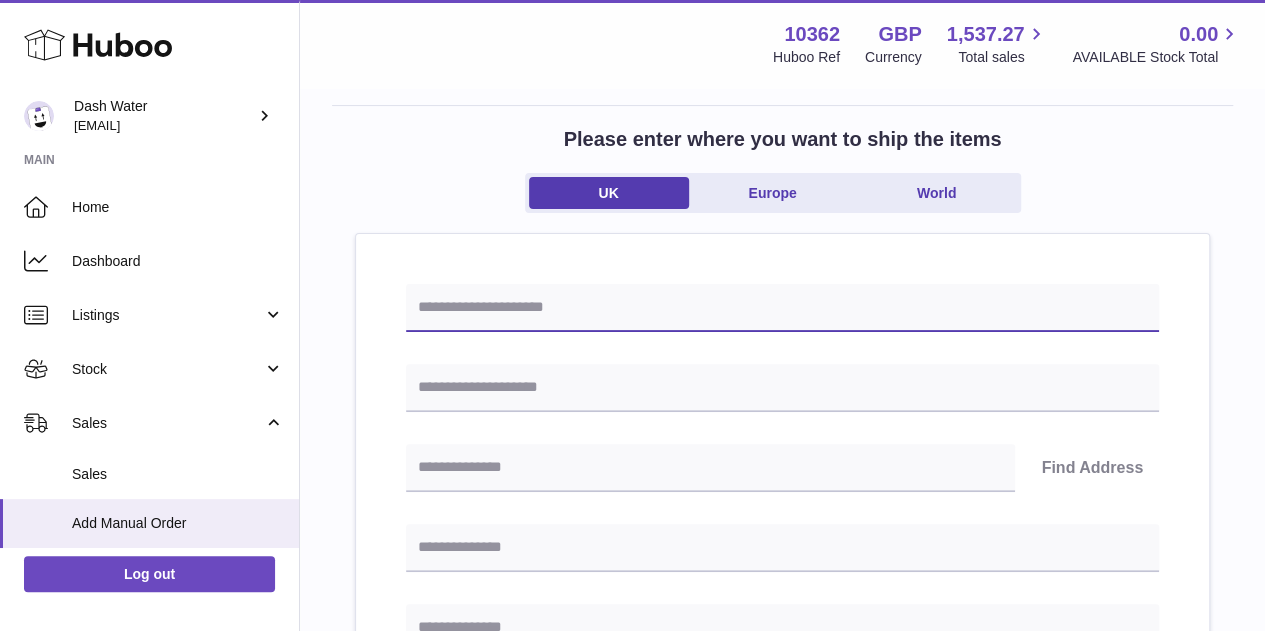 click at bounding box center (782, 308) 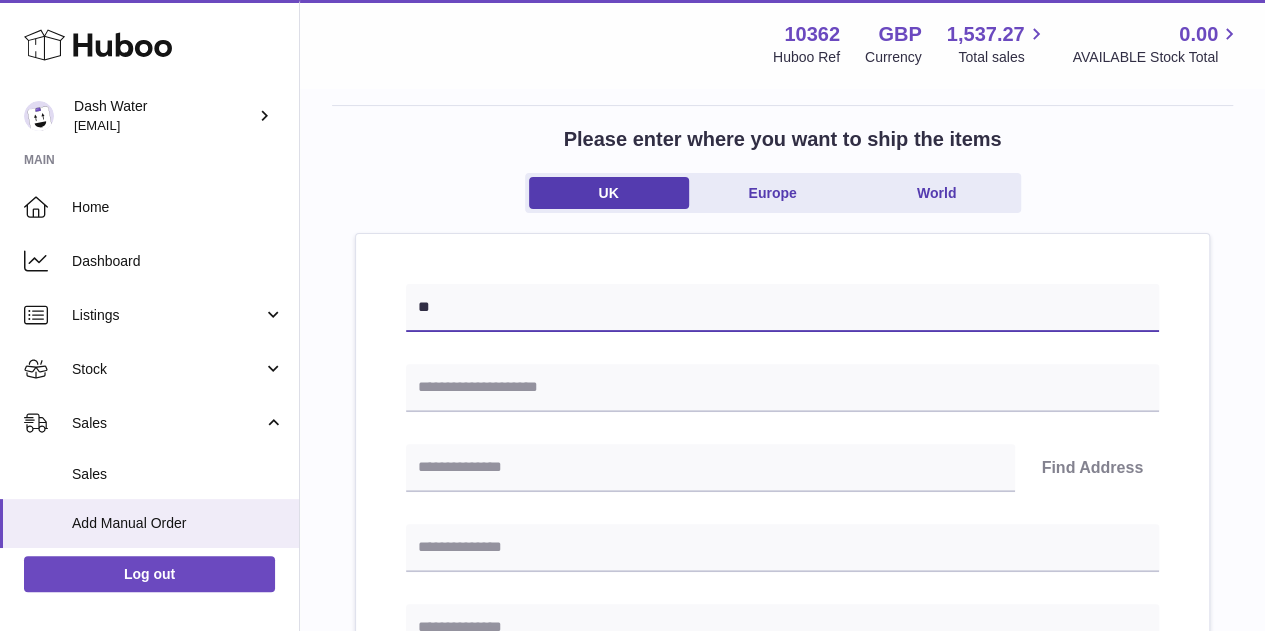 type on "*" 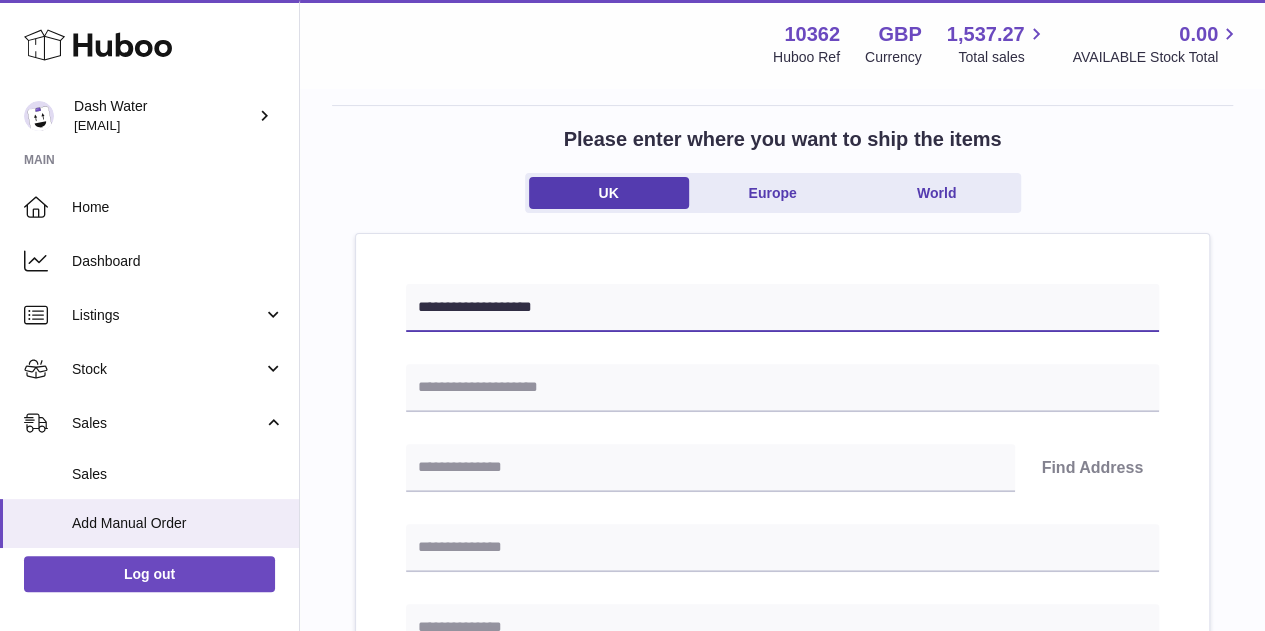 type on "**********" 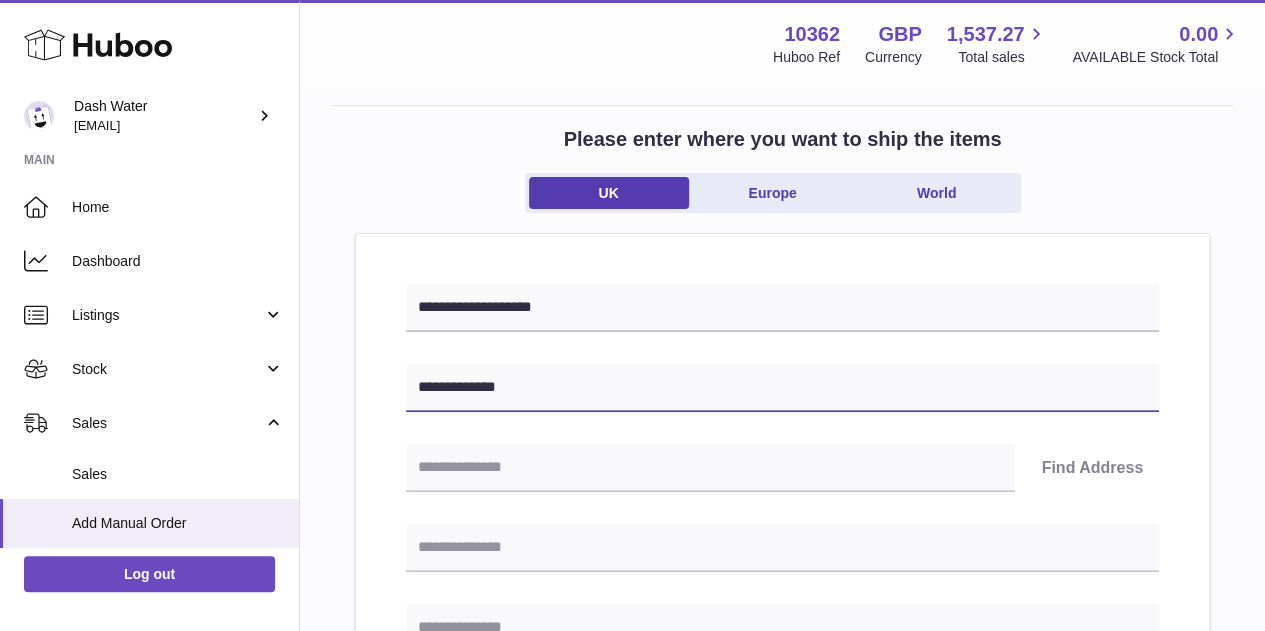 type on "**********" 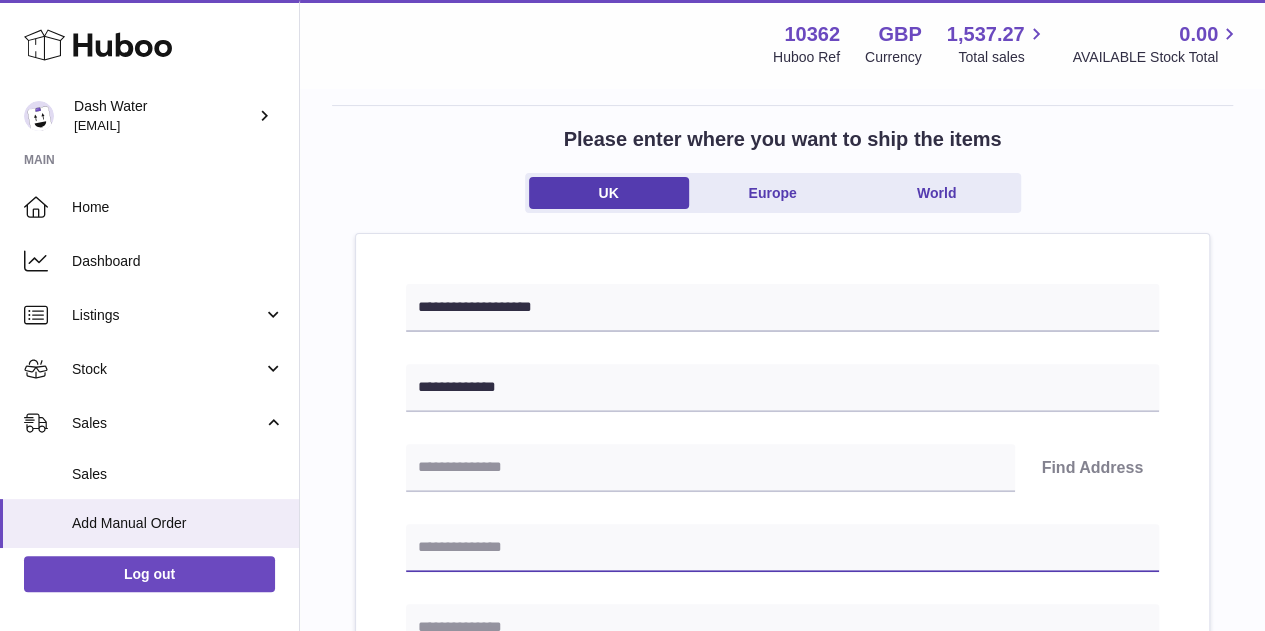 type on "*" 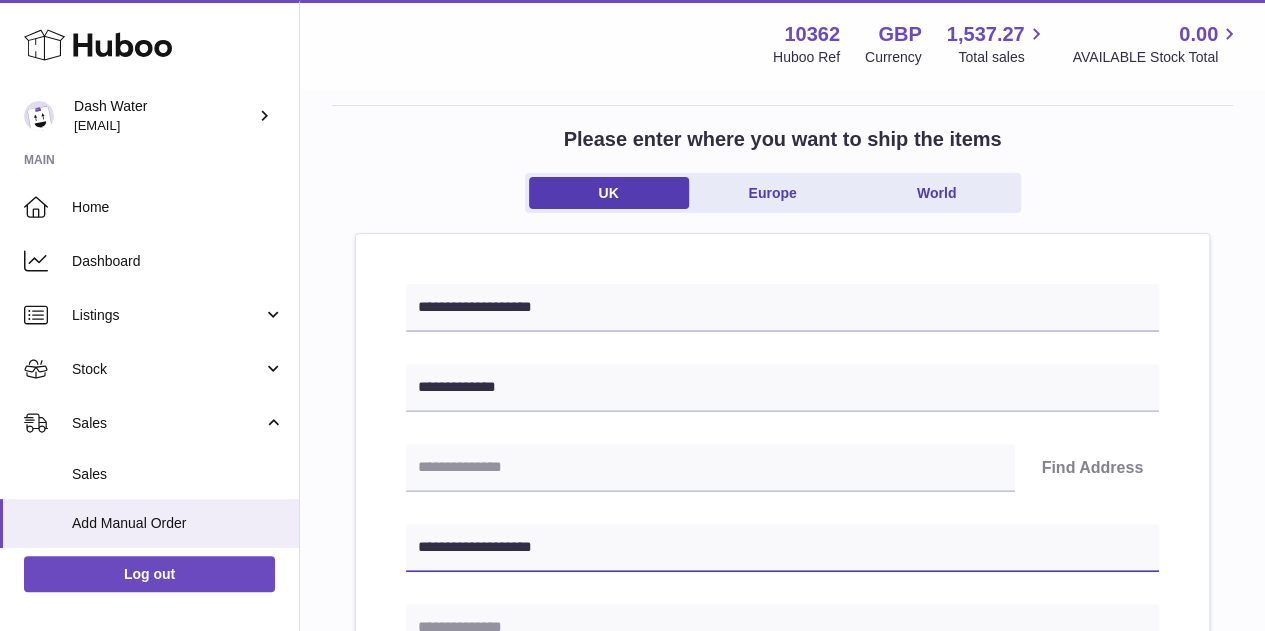 type on "**********" 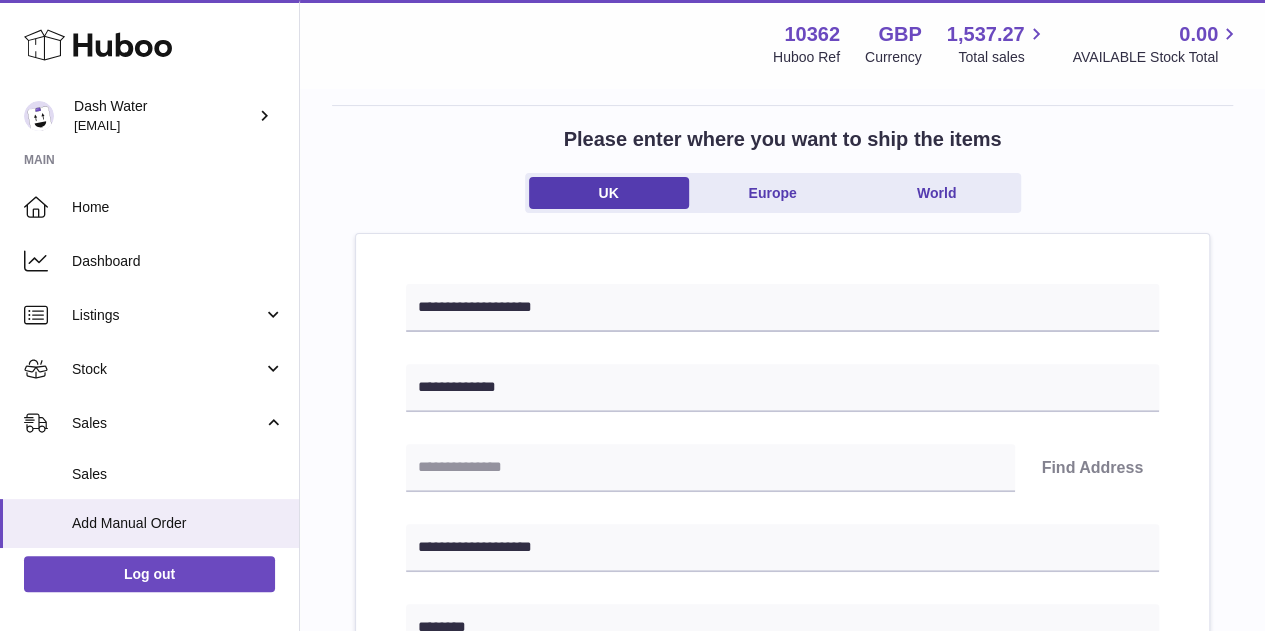 type on "********" 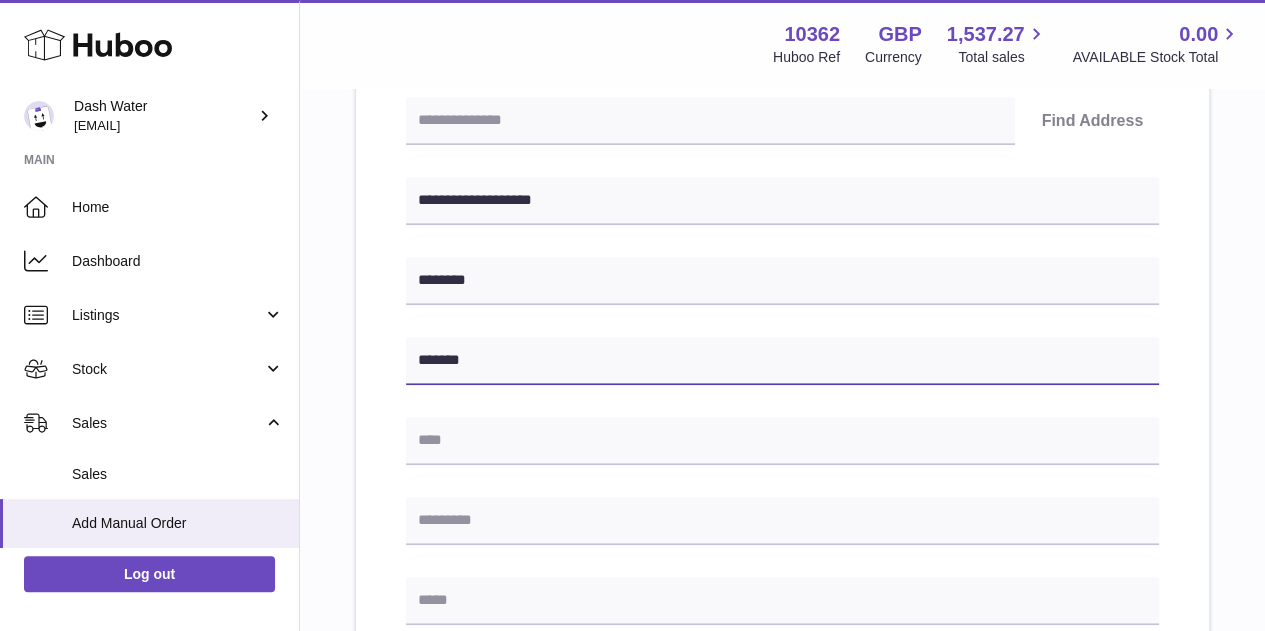 type on "*******" 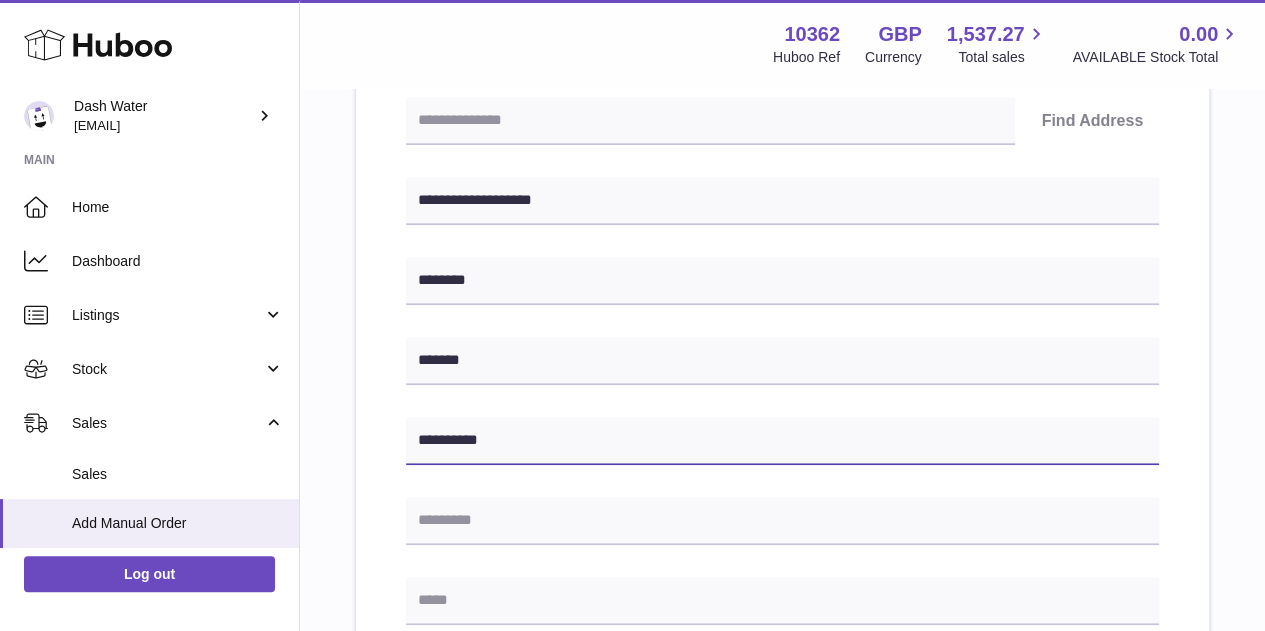 type on "*********" 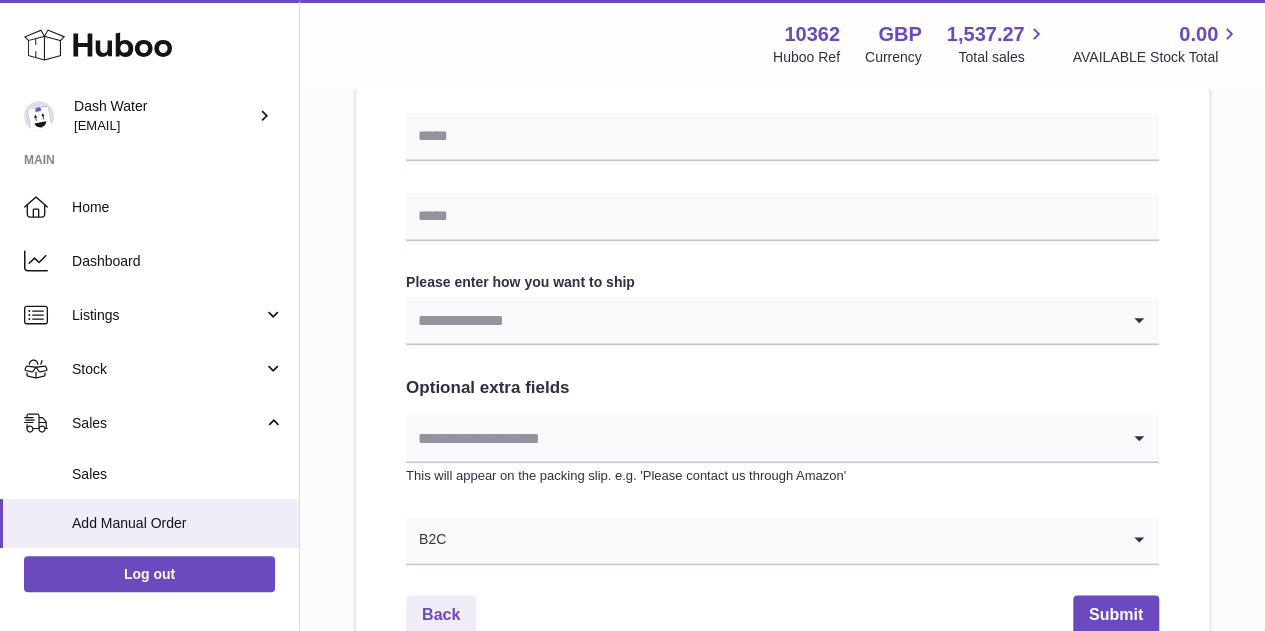 scroll, scrollTop: 952, scrollLeft: 0, axis: vertical 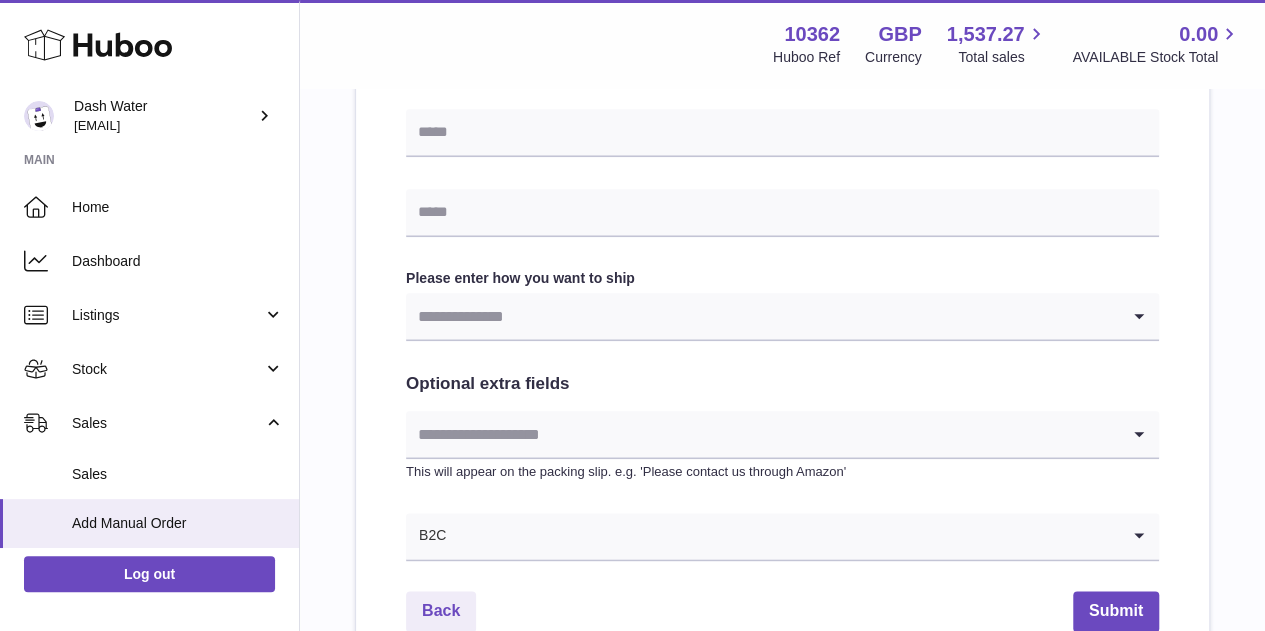 type on "*******" 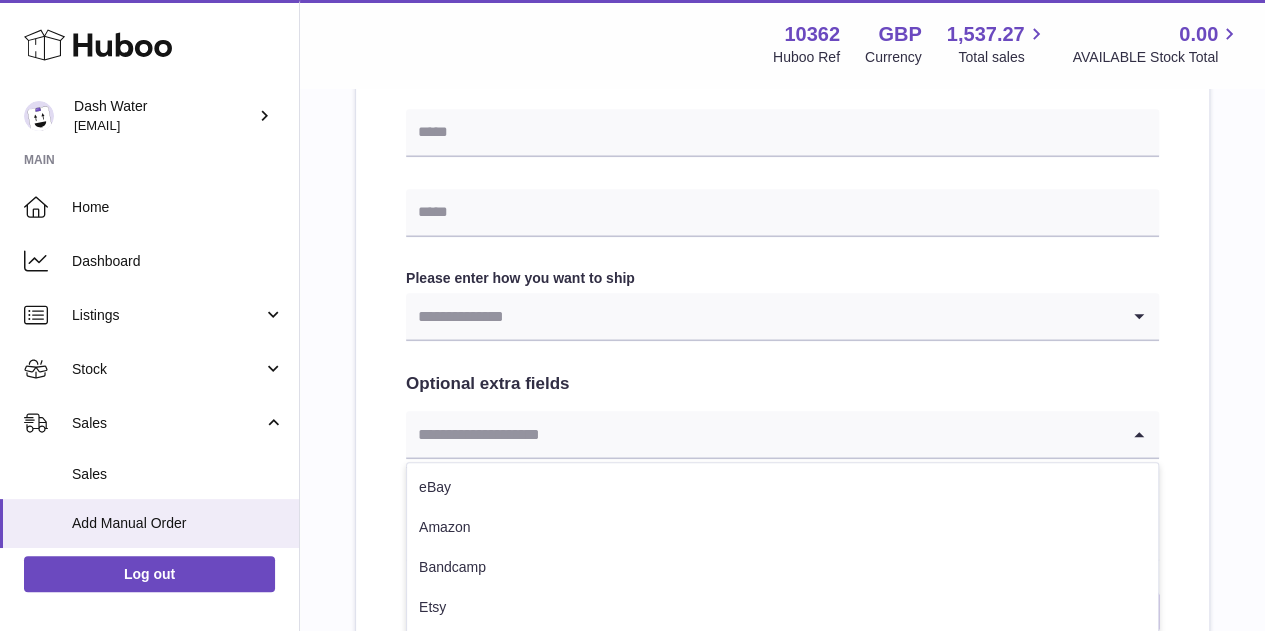 click on "Please enter how you want to ship             Loading...
You require an order to be fulfilled which is going directly to another business or retailer rather than directly to a consumer. Please ensure you have contacted our customer service department for further information relating to any associated costs and (order completion) timescales, before proceeding." at bounding box center [782, 305] 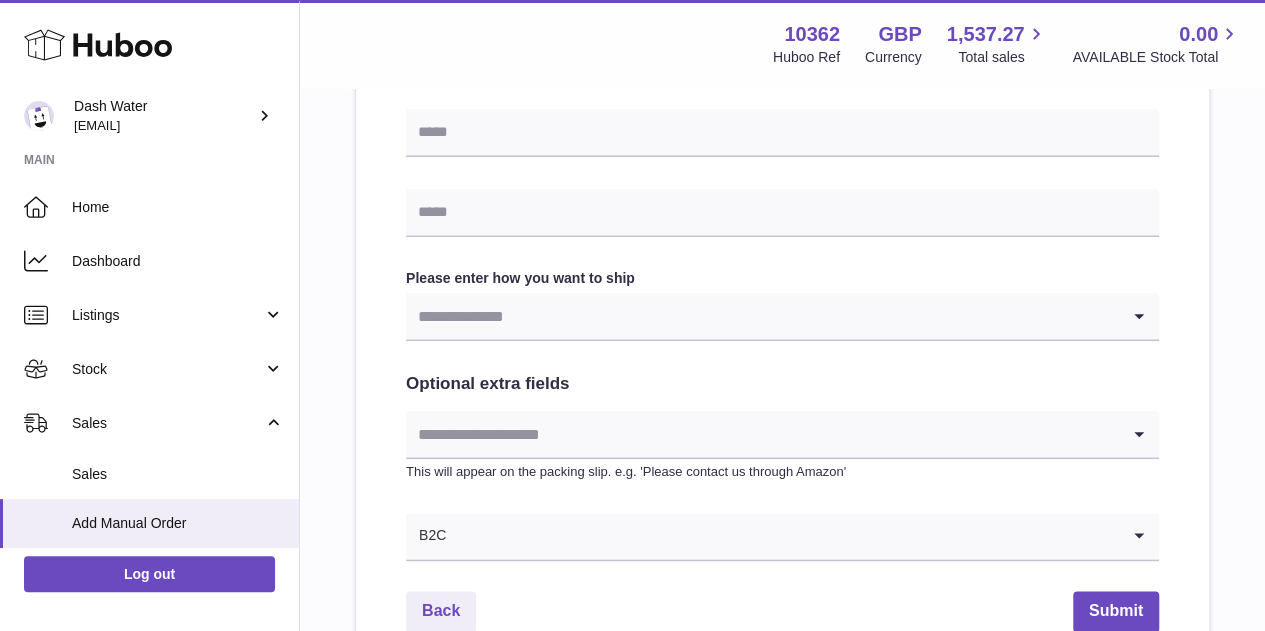 click at bounding box center [762, 316] 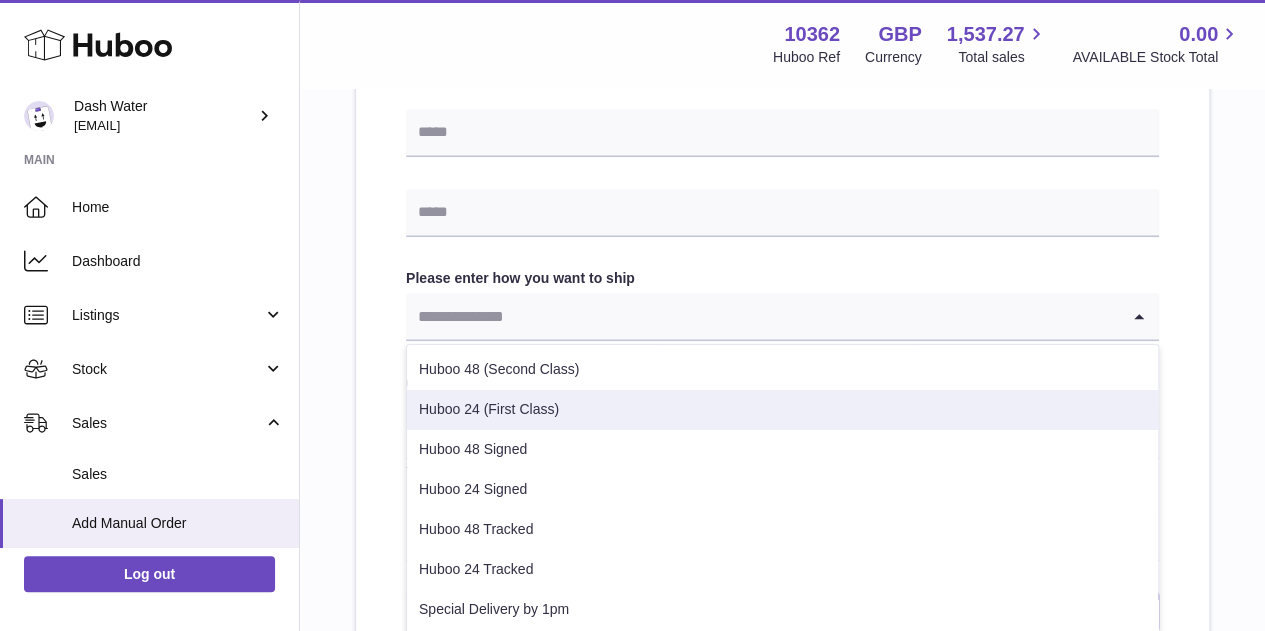 click on "Huboo 48 (Second Class)" at bounding box center [782, 370] 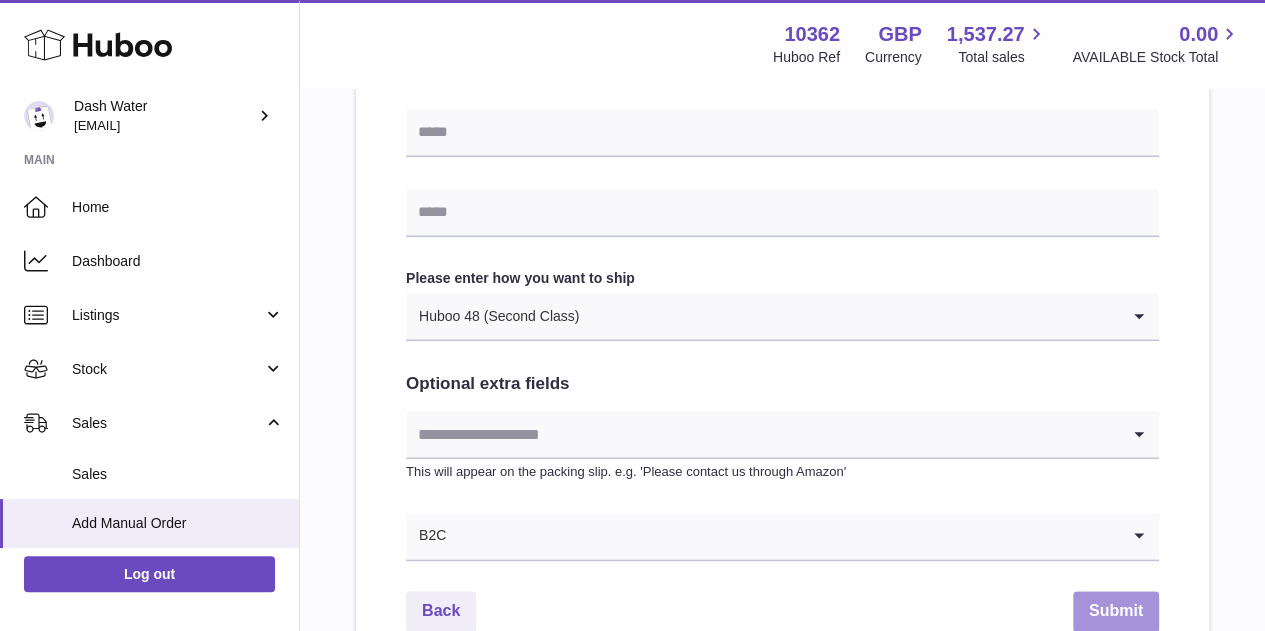 click on "Submit" at bounding box center [1116, 611] 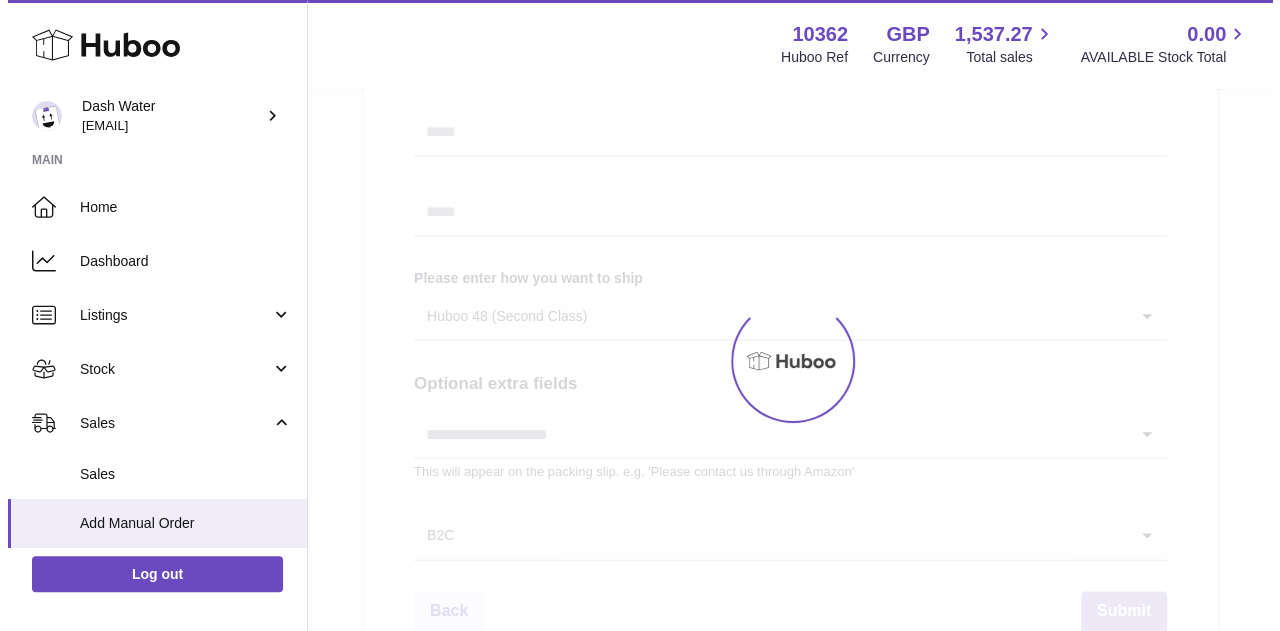 scroll, scrollTop: 0, scrollLeft: 0, axis: both 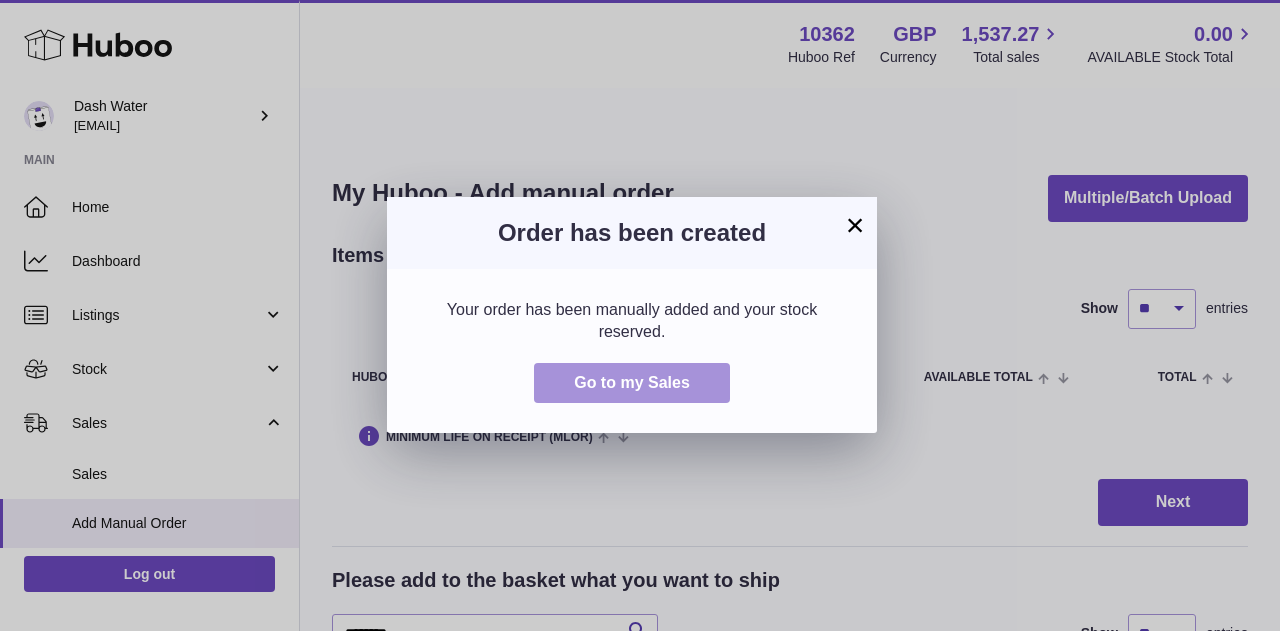 click on "Go to my Sales" at bounding box center [632, 383] 